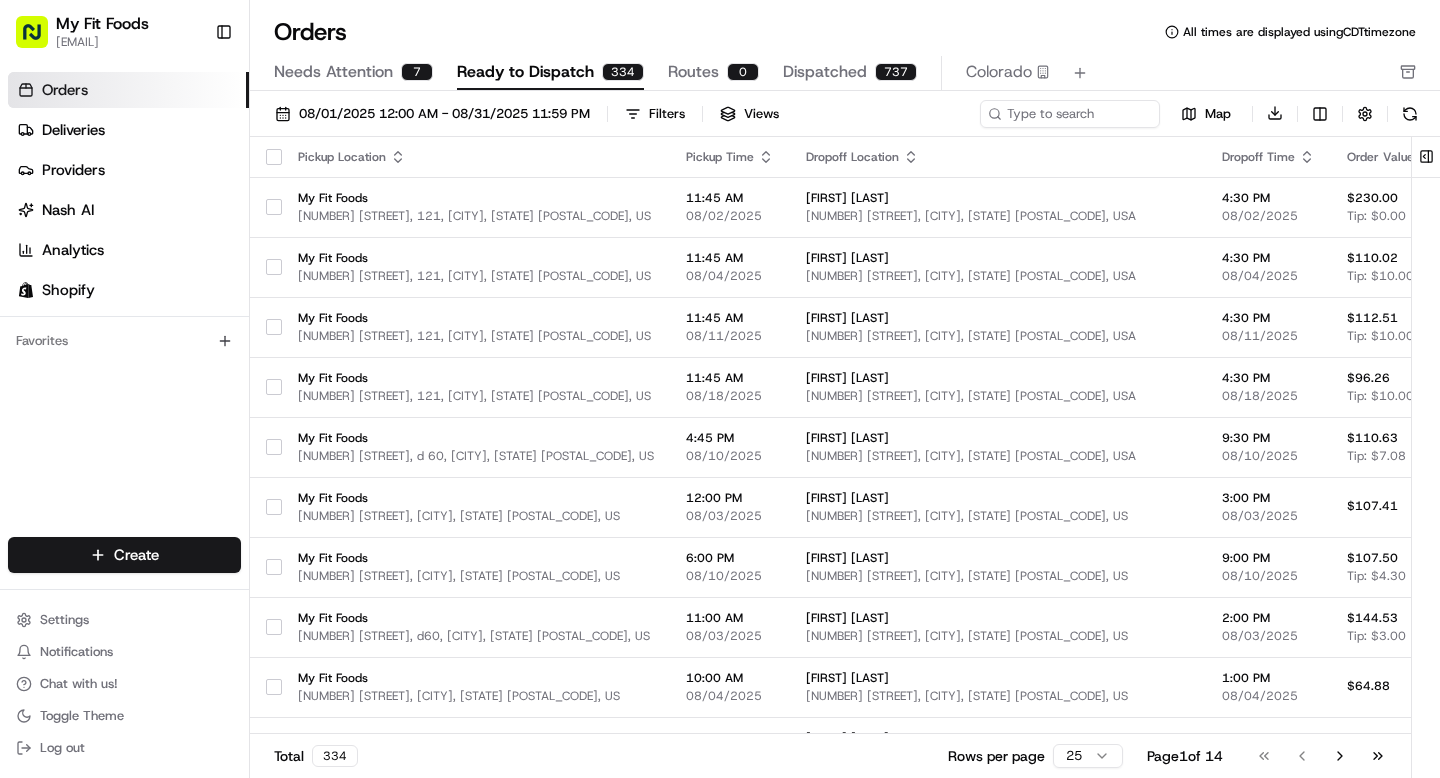 scroll, scrollTop: 0, scrollLeft: 0, axis: both 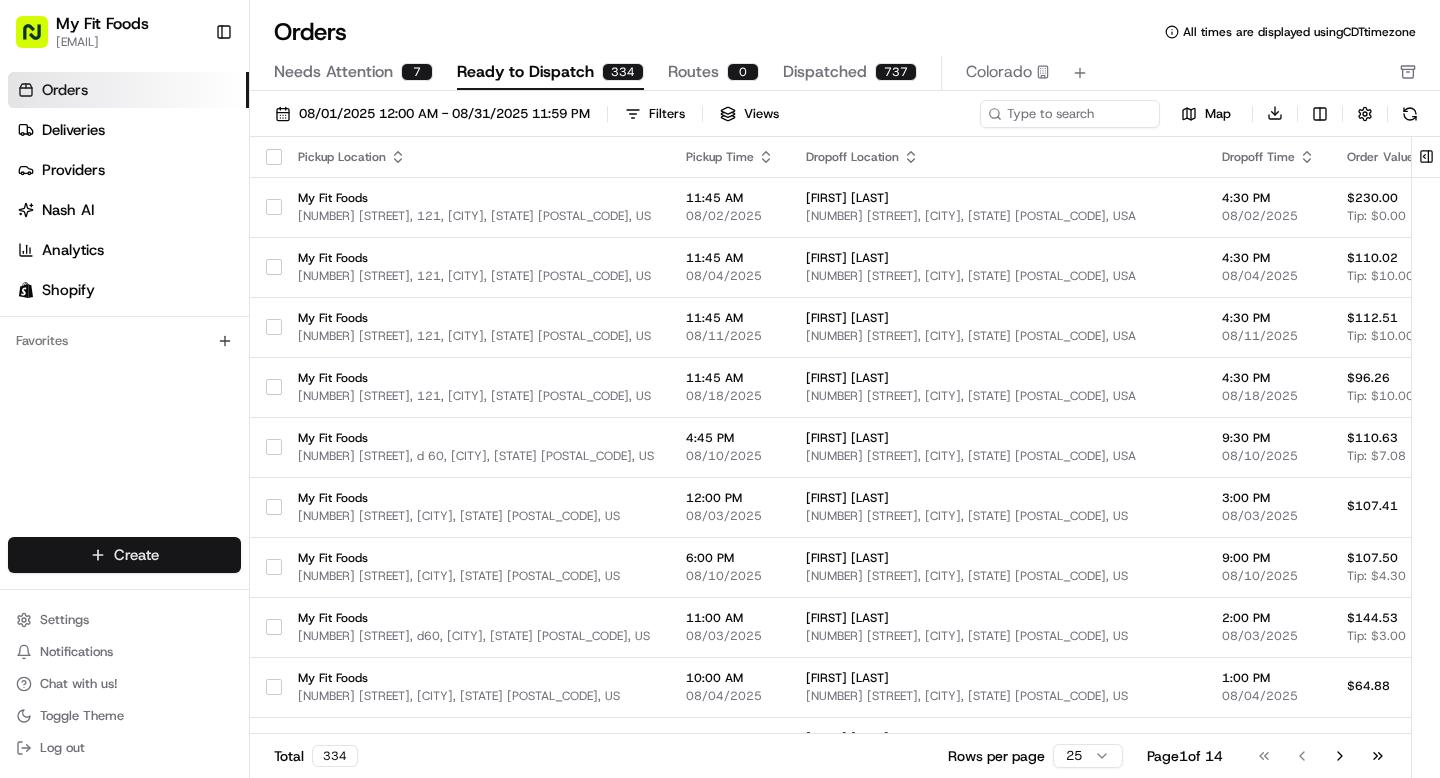 click on "My Fit Foods [EMAIL] Toggle Sidebar Orders Deliveries Providers Nash AI Analytics Shopify Favorites Main Menu Members & Organization Organization Users Roles Preferences Customization Tracking Orchestration Automations Dispatch Strategy Optimization Strategy Locations Pickup Locations Dropoff Locations Shifts Billing Billing Refund Requests Integrations Notification Triggers Webhooks API Keys Request Logs Create Settings Notifications Chat with us! Toggle Theme Log out Orders All times are displayed using CDT timezone Needs Attention 7 Ready to Dispatch 334 Routes 0 Dispatched 737 [STATE] [DATE] Filters Views Map Download Pickup Location Pickup Time Dropoff Location Dropoff Time Order Value Order Details Delivery Details Route Provider Actions My Fit Foods [NUMBER] [STREET], 121, [CITY], [STATE] [POSTAL_CODE], US 11:45 AM [DATE] [FIRST] [LAST] [NUMBER] [STREET], [CITY], [STATE] [POSTAL_CODE], USA 4:30 PM [DATE] $[PRICE] Tip: $[PRICE] 24 items scheduled" at bounding box center [720, 389] 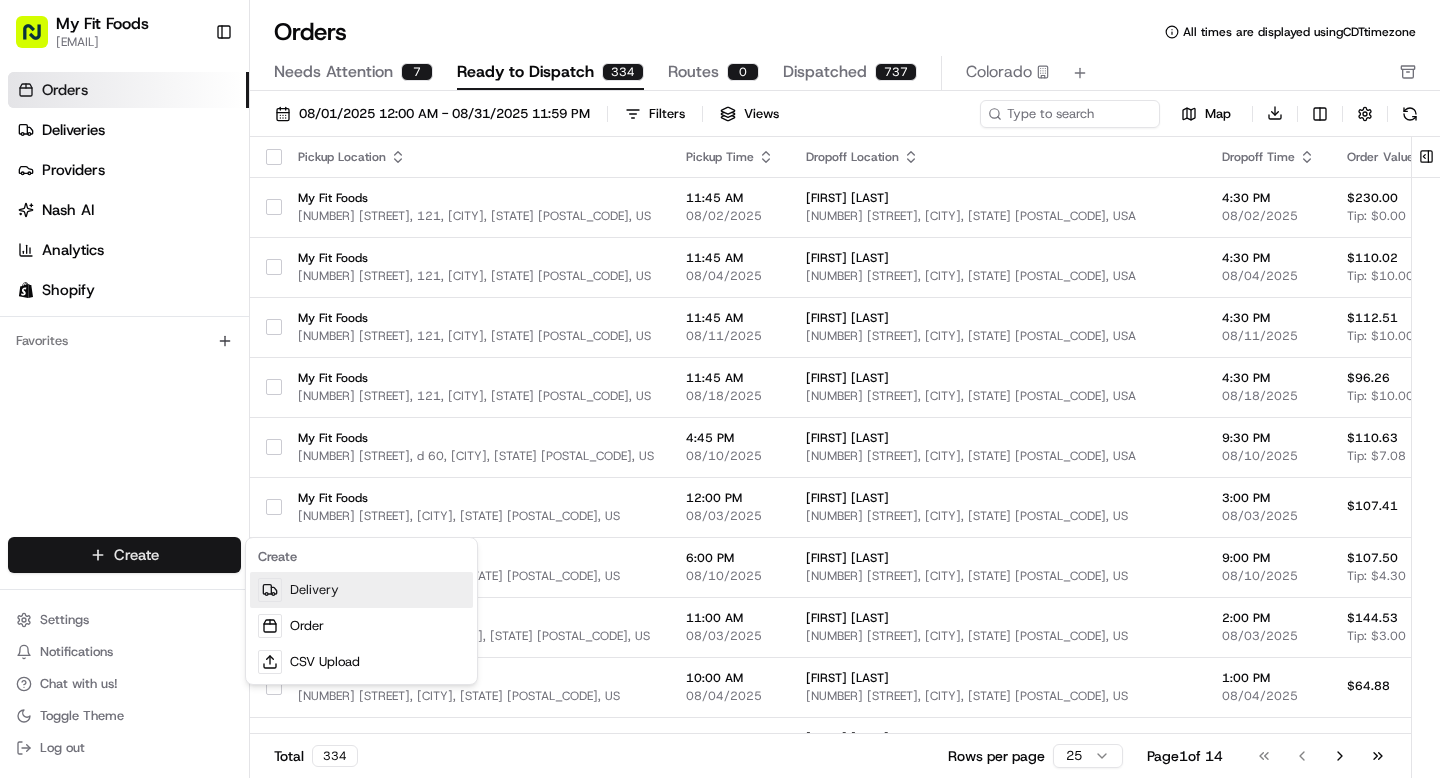click on "Delivery" at bounding box center (361, 590) 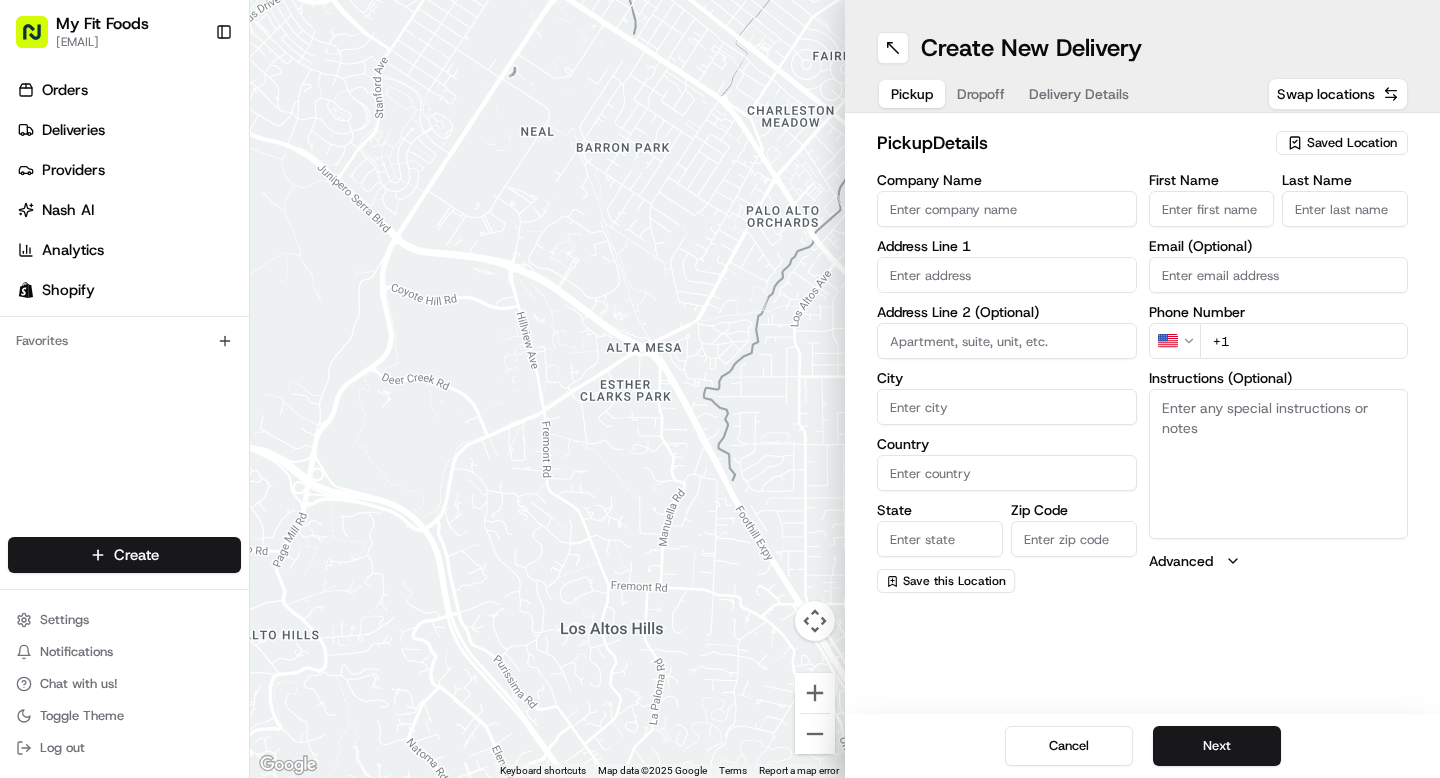 click on "Saved Location" at bounding box center [1352, 143] 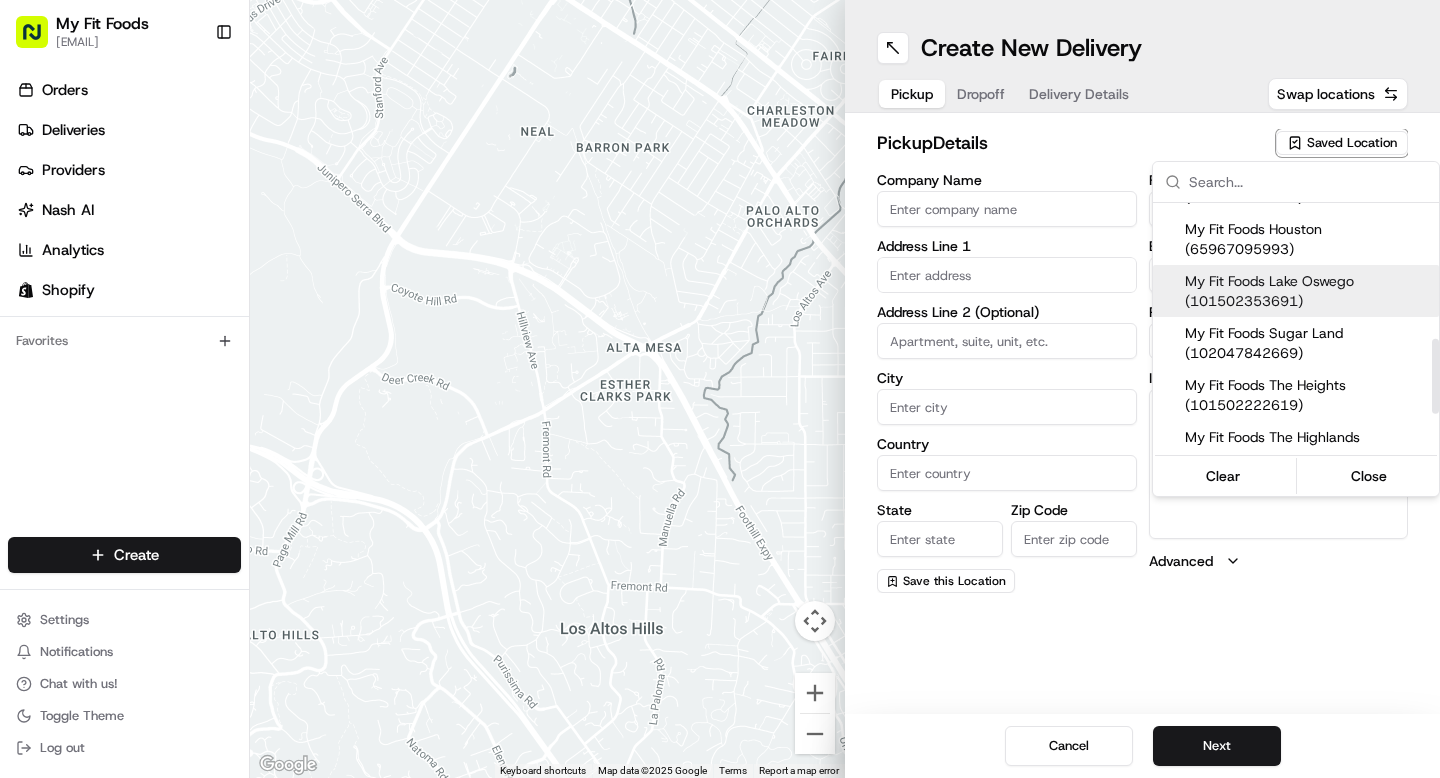 scroll, scrollTop: 454, scrollLeft: 0, axis: vertical 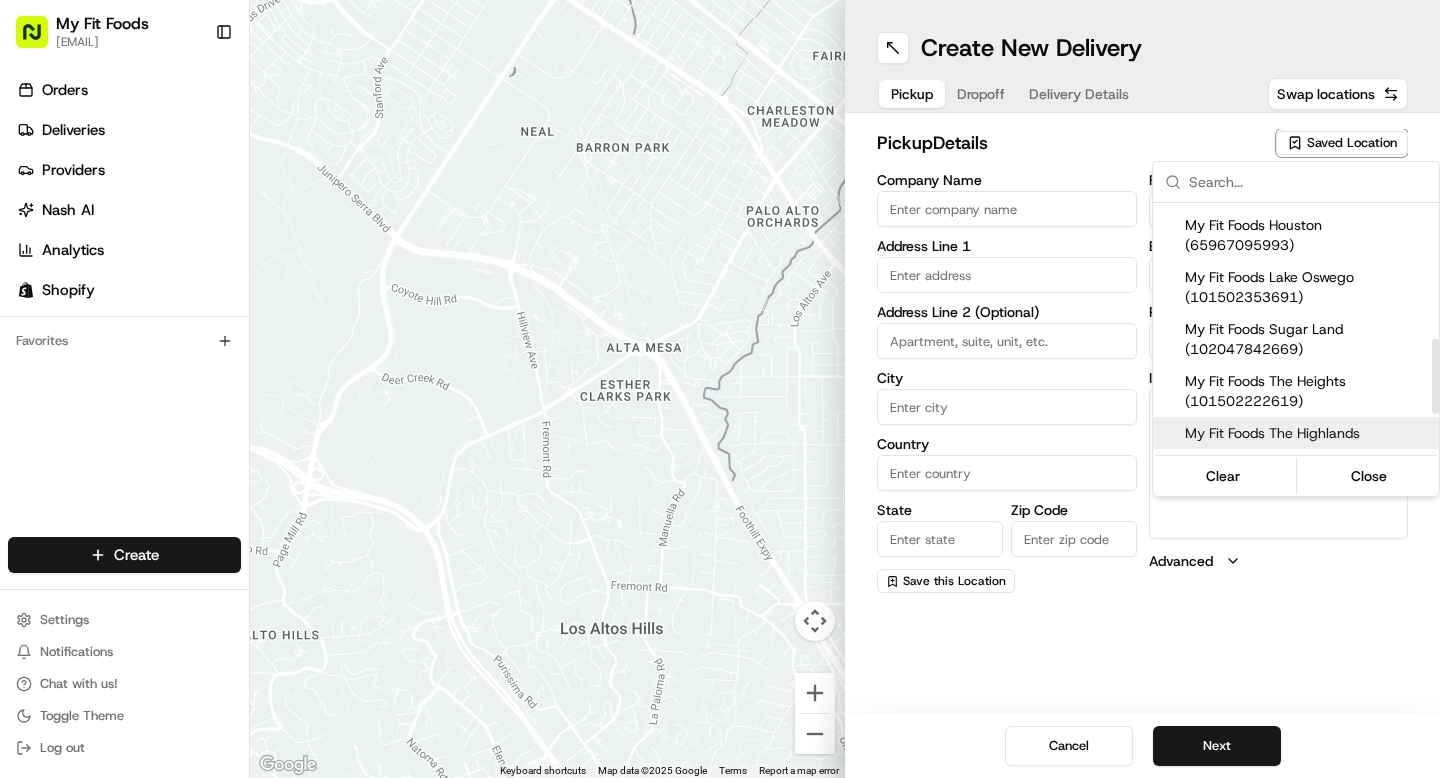 click on "My Fit Foods The Highlands" at bounding box center (1308, 433) 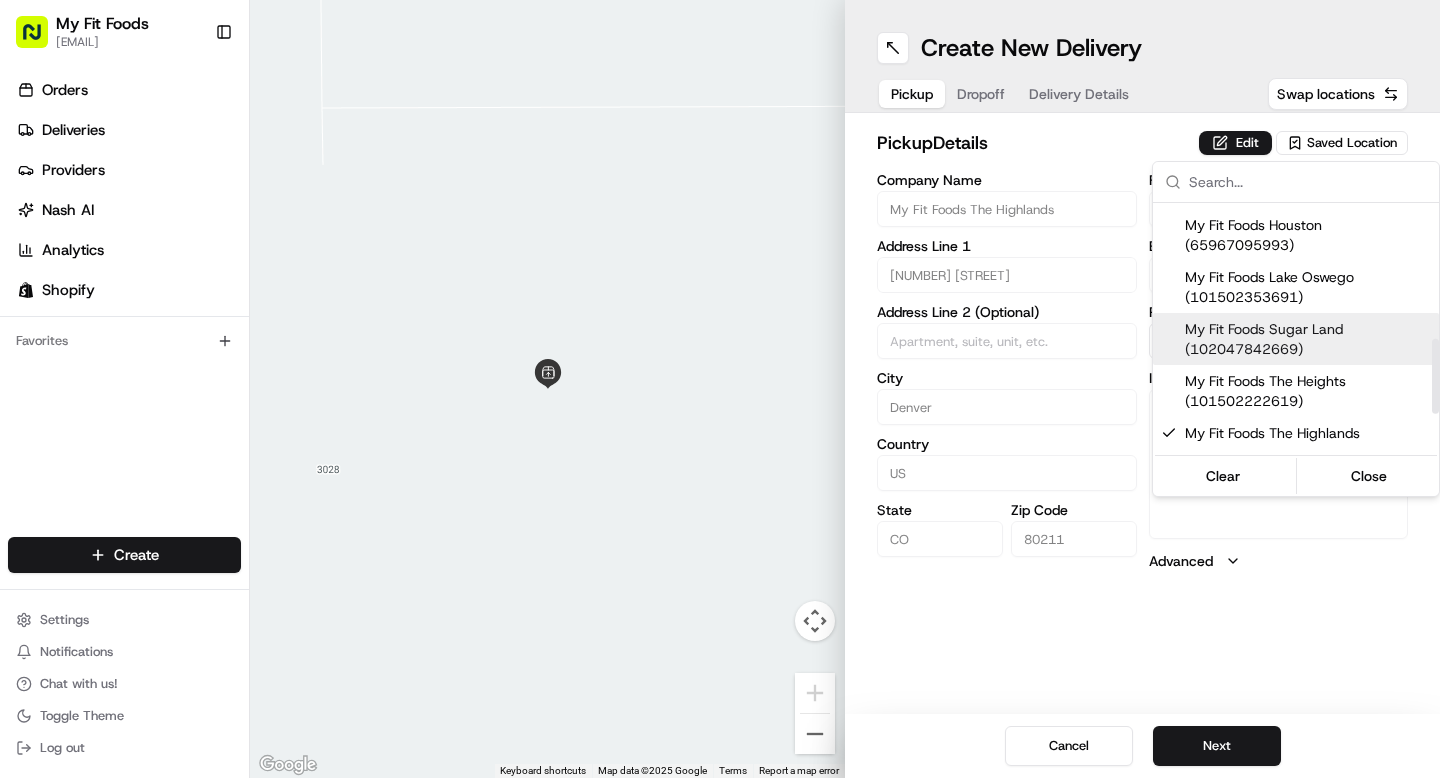click on "My Fit Foods [EMAIL] Toggle Sidebar Orders Deliveries Providers Nash AI Analytics Shopify Favorites Main Menu Members & Organization Organization Users Roles Preferences Customization Tracking Orchestration Automations Dispatch Strategy Optimization Strategy Locations Pickup Locations Dropoff Locations Shifts Billing Billing Refund Requests Integrations Notification Triggers Webhooks API Keys Request Logs Create Settings Notifications Chat with us! Toggle Theme Log out ← Move left → Move right ↑ Move up ↓ Move down + Zoom in - Zoom out Home Jump left by 75% End Jump right by 75% Page Up Jump up by 75% Page Down Jump down by 75% Keyboard shortcuts Map Data Map data ©2025 Google Map data ©2025 Google 2 m Click to toggle between metric and imperial units Terms Report a map error Create New Delivery Pickup Dropoff Delivery Details Swap locations pickup Details Edit Saved Location Company Name My Fit Foods The Highlands Address Line 1 [NUMBER] [STREET] City [CITY] Country" at bounding box center (720, 389) 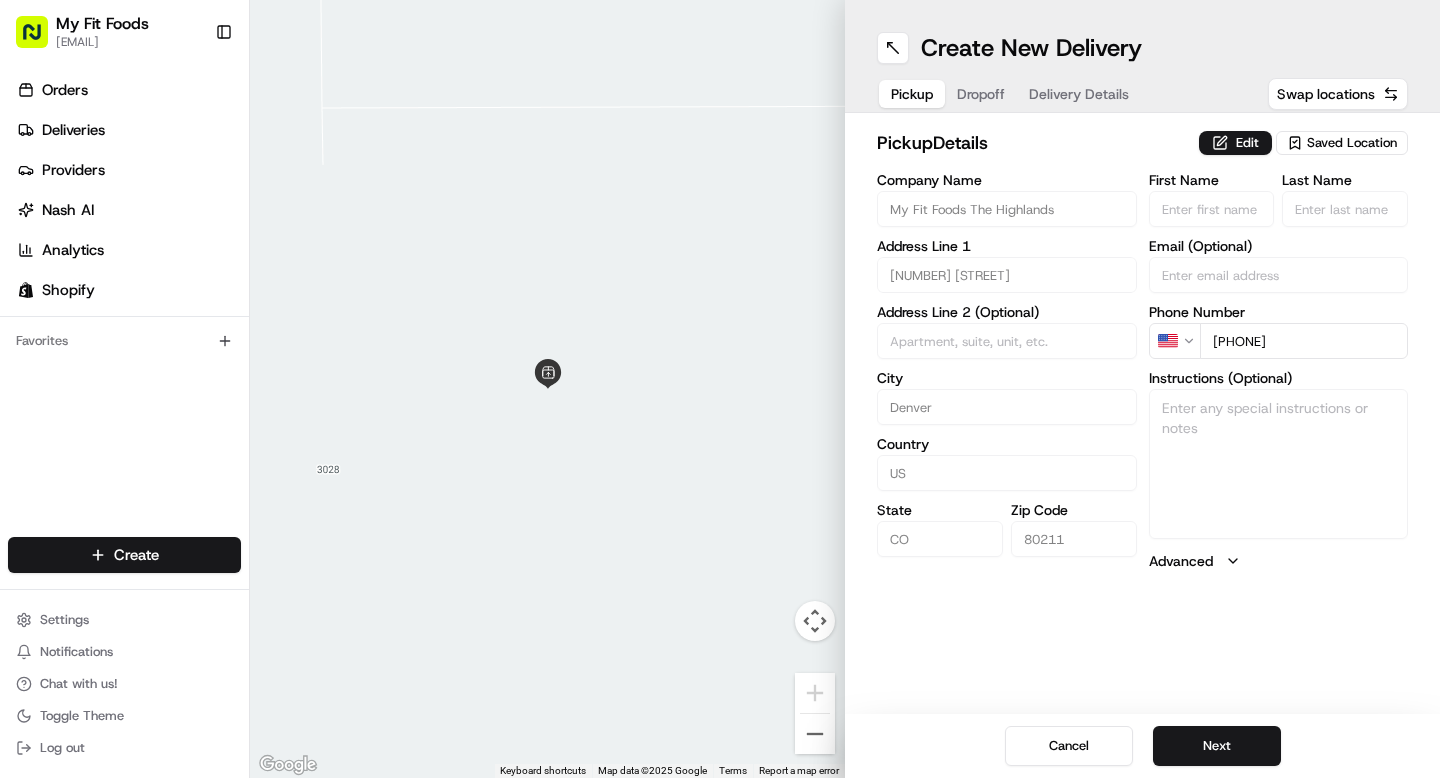 click on "Delivery Details" at bounding box center (1079, 94) 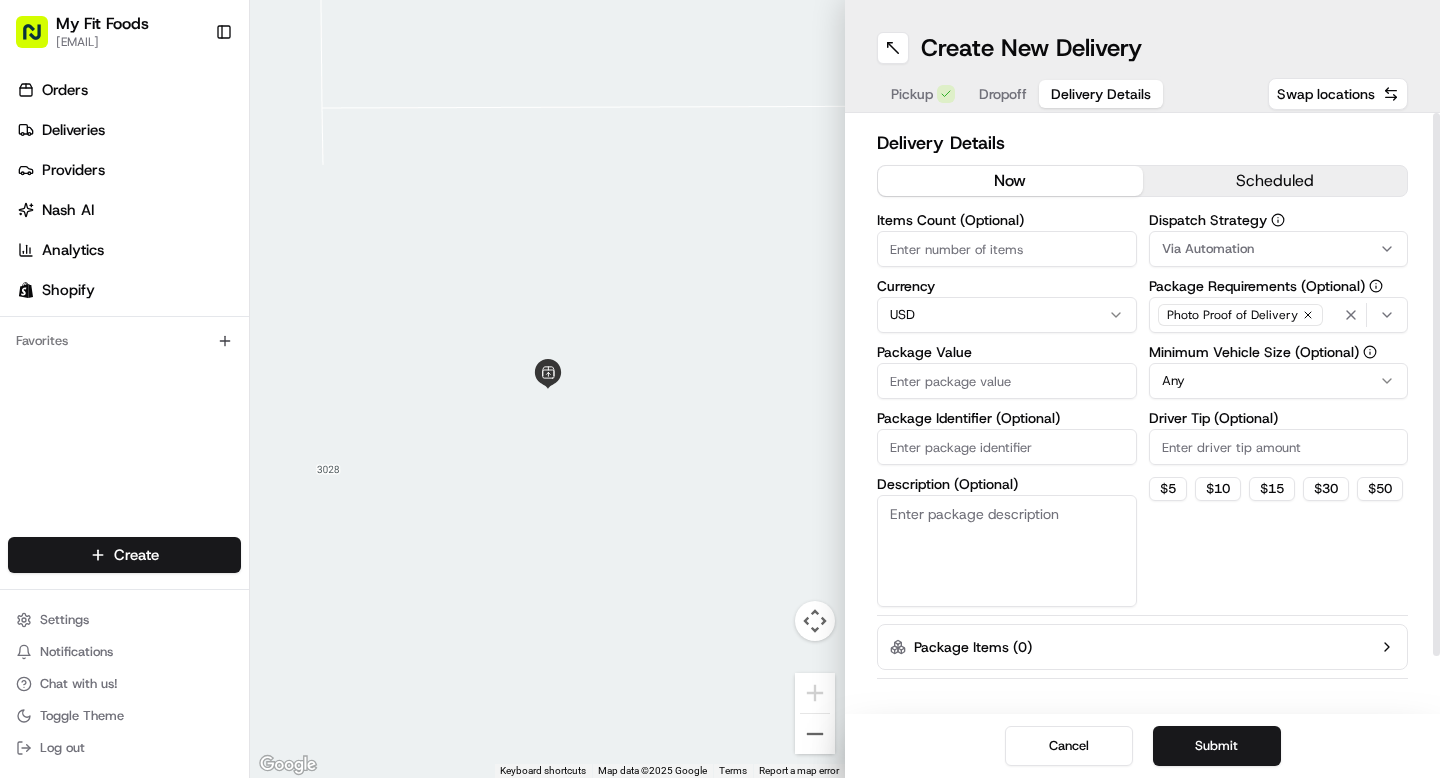 click on "Dropoff" at bounding box center [1003, 94] 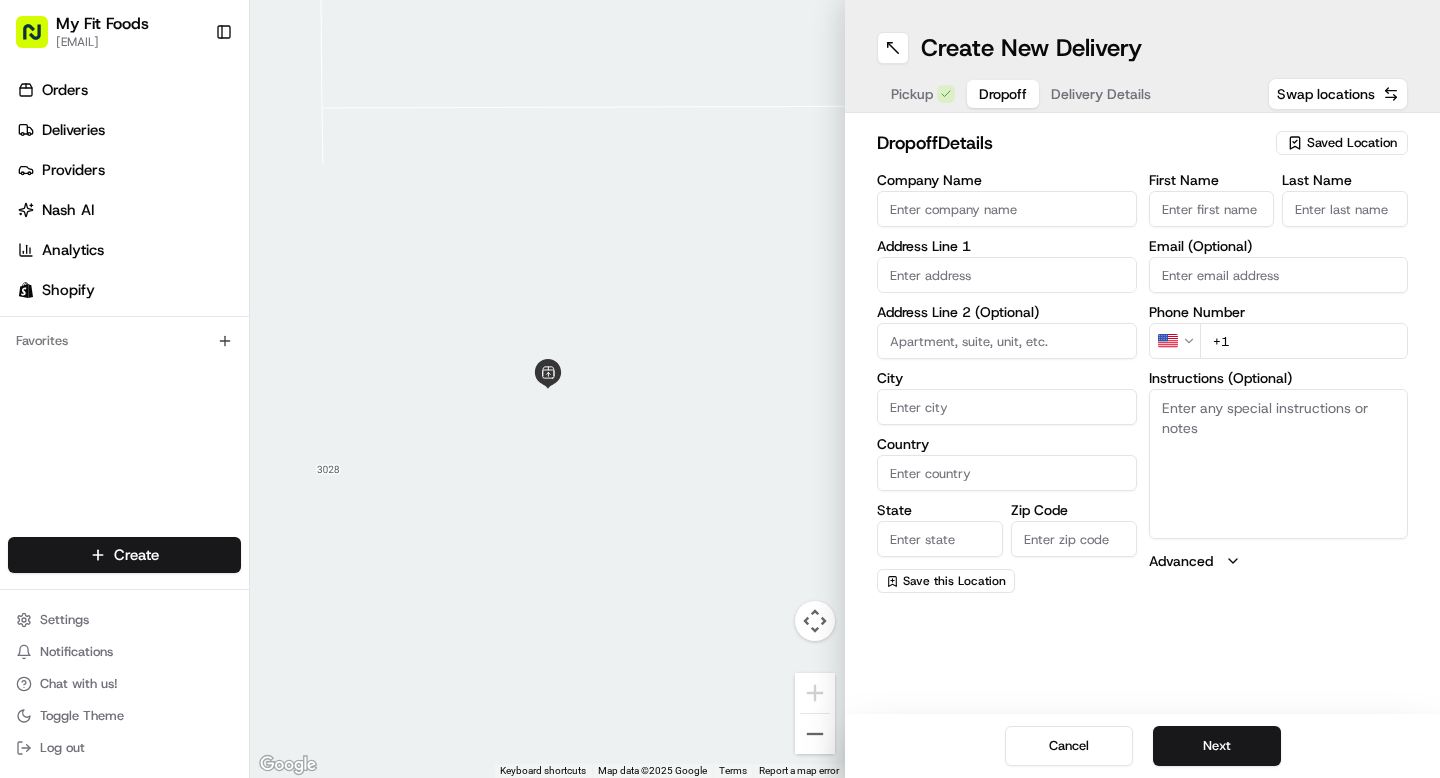 click on "First Name" at bounding box center [1212, 209] 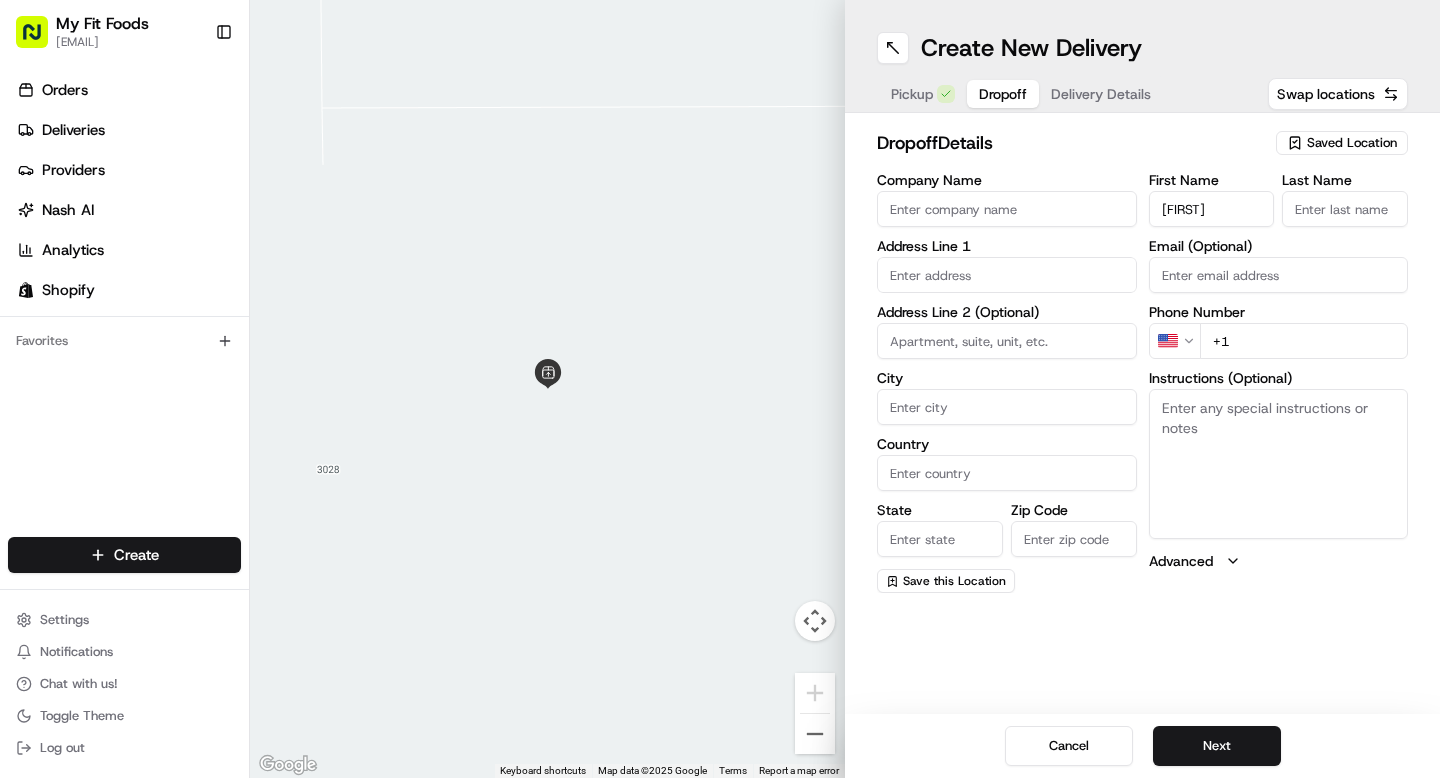 type on "[FIRST]" 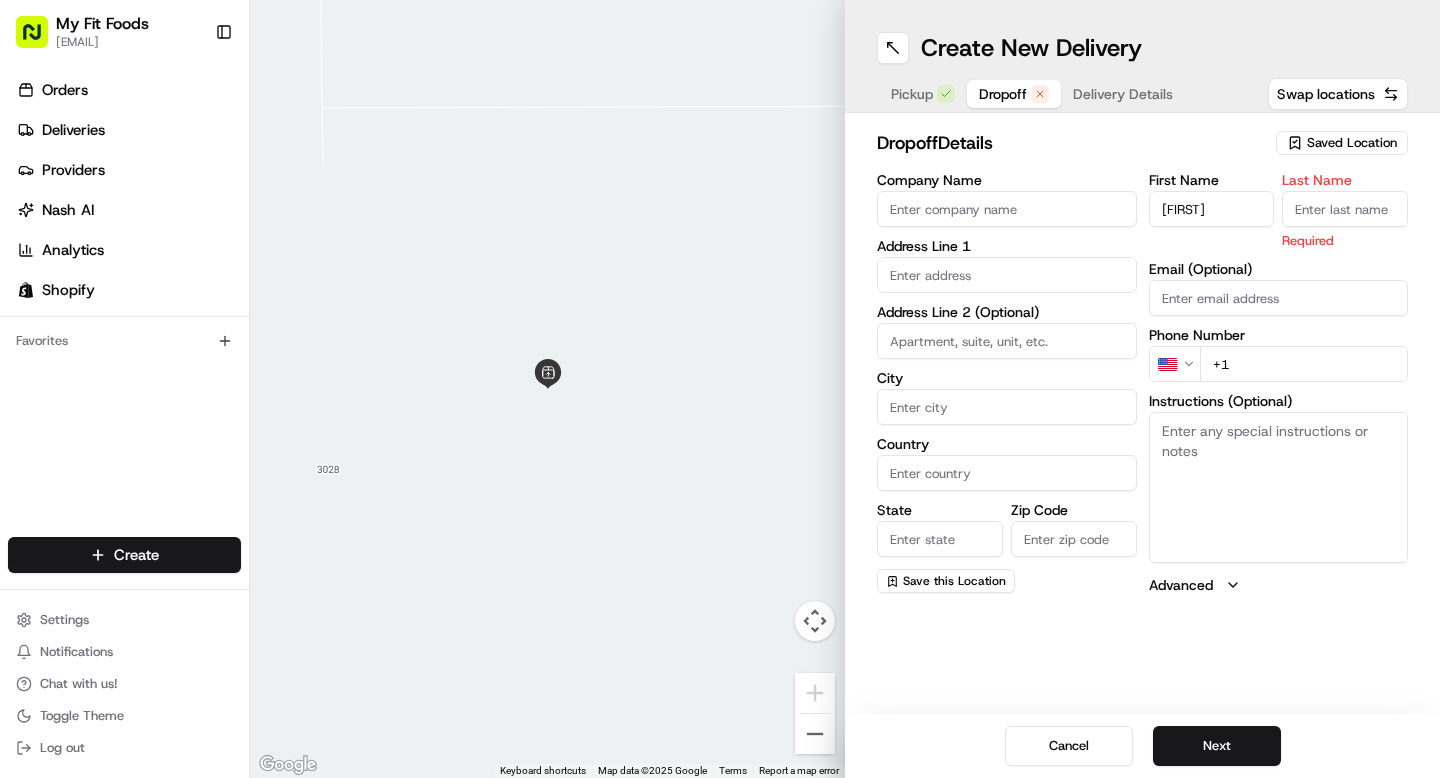 click on "Last Name" at bounding box center [1345, 209] 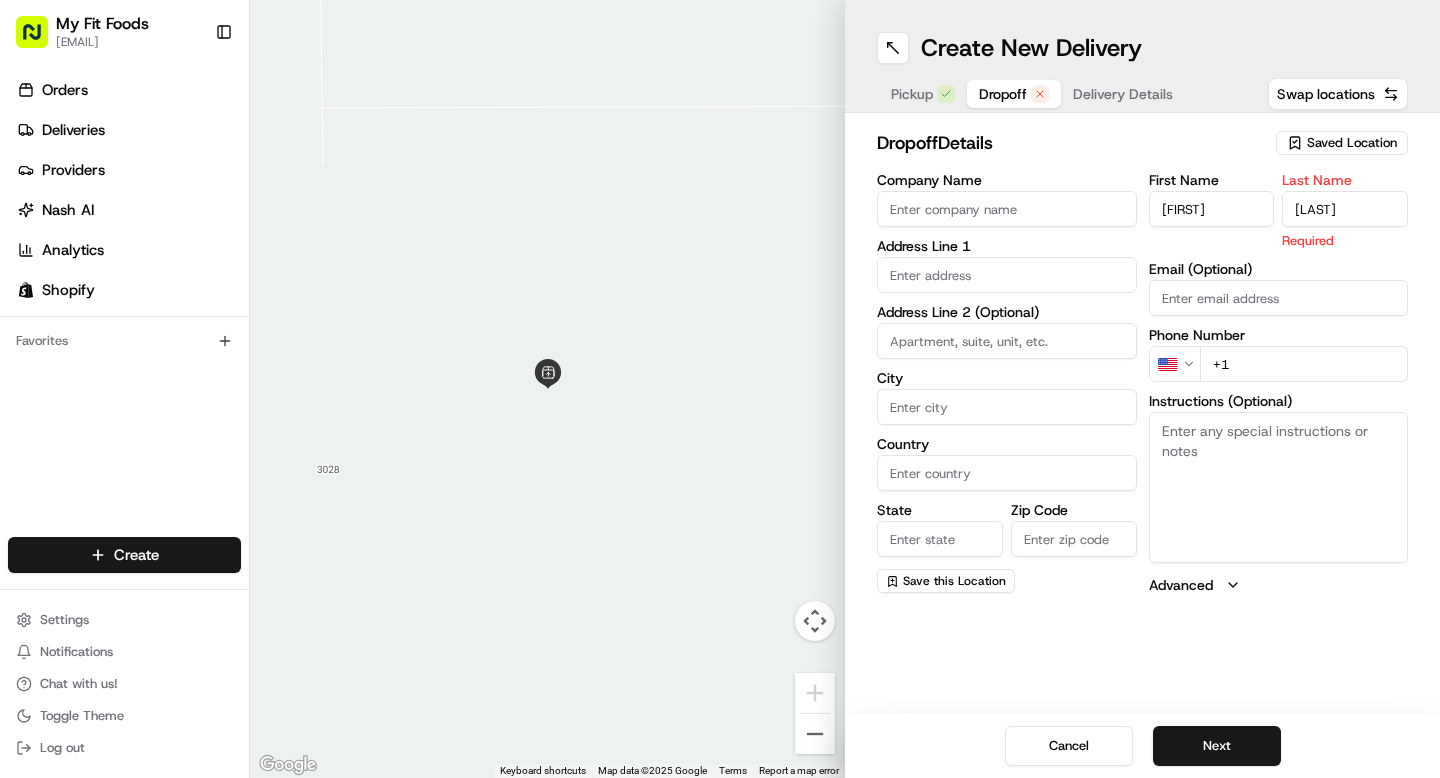 type on "[LAST]" 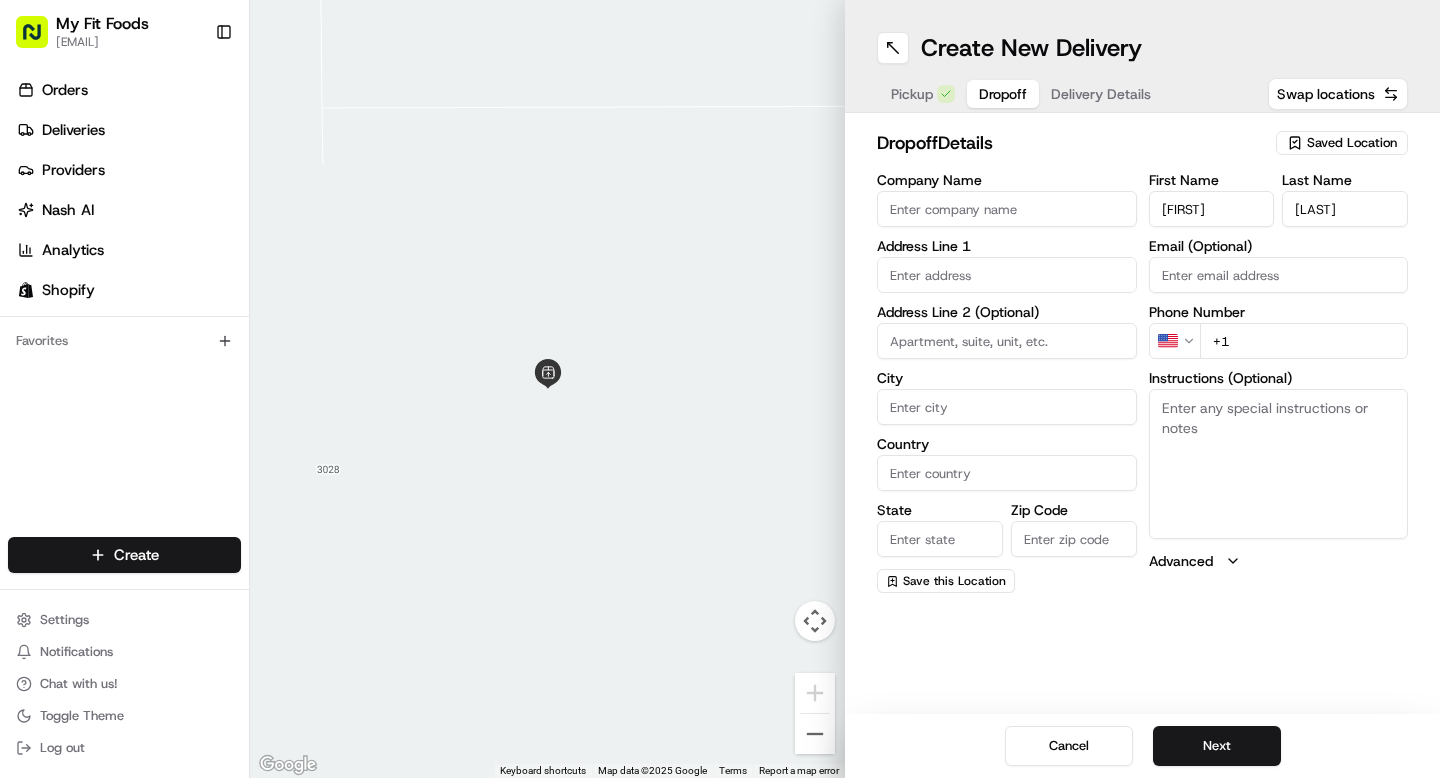 click on "Company Name Address Line 1 Address Line 2 (Optional) City Country State Zip Code Save this Location First Name [FIRST] Last Name [LAST] Email (Optional) Phone Number US +1 Instructions (Optional) Advanced" at bounding box center [1142, 383] 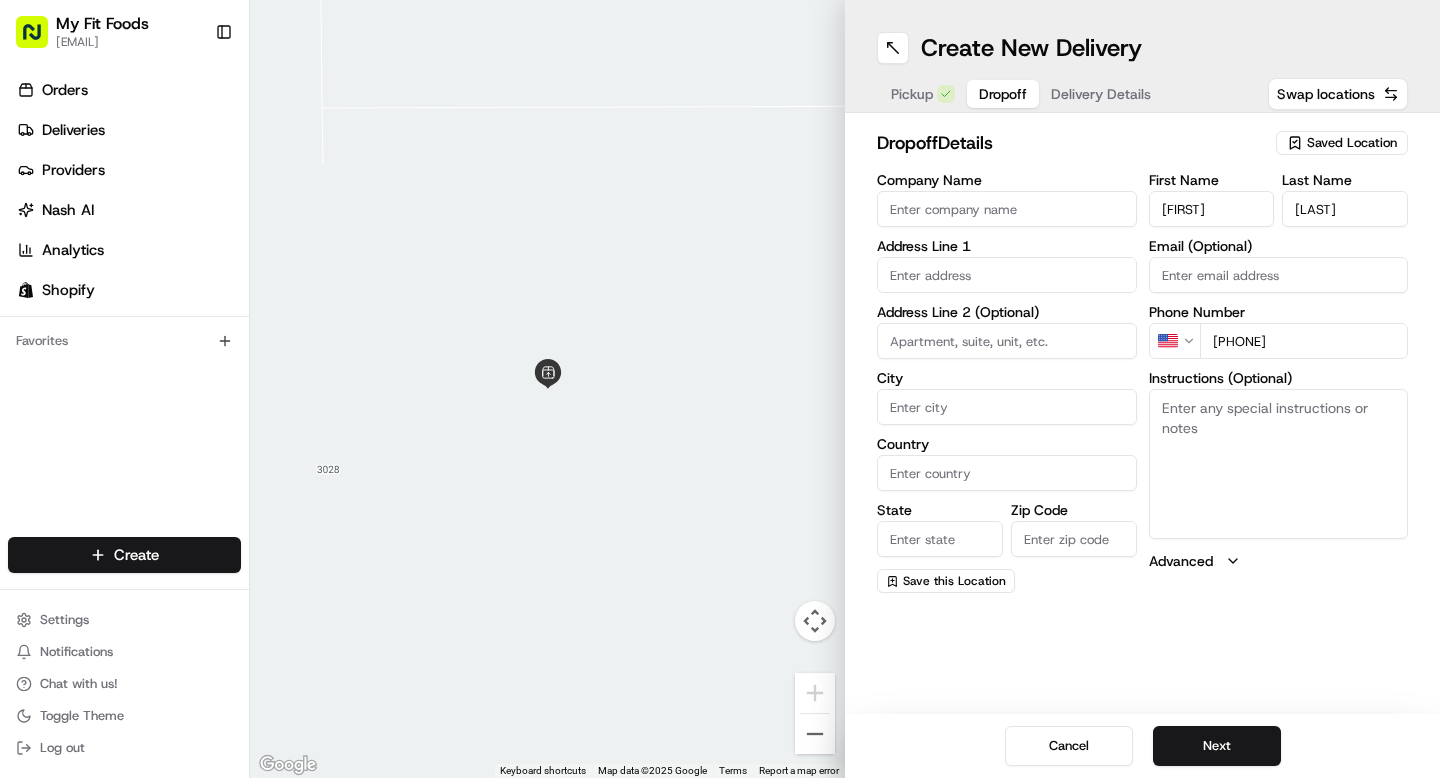 type on "[PHONE]" 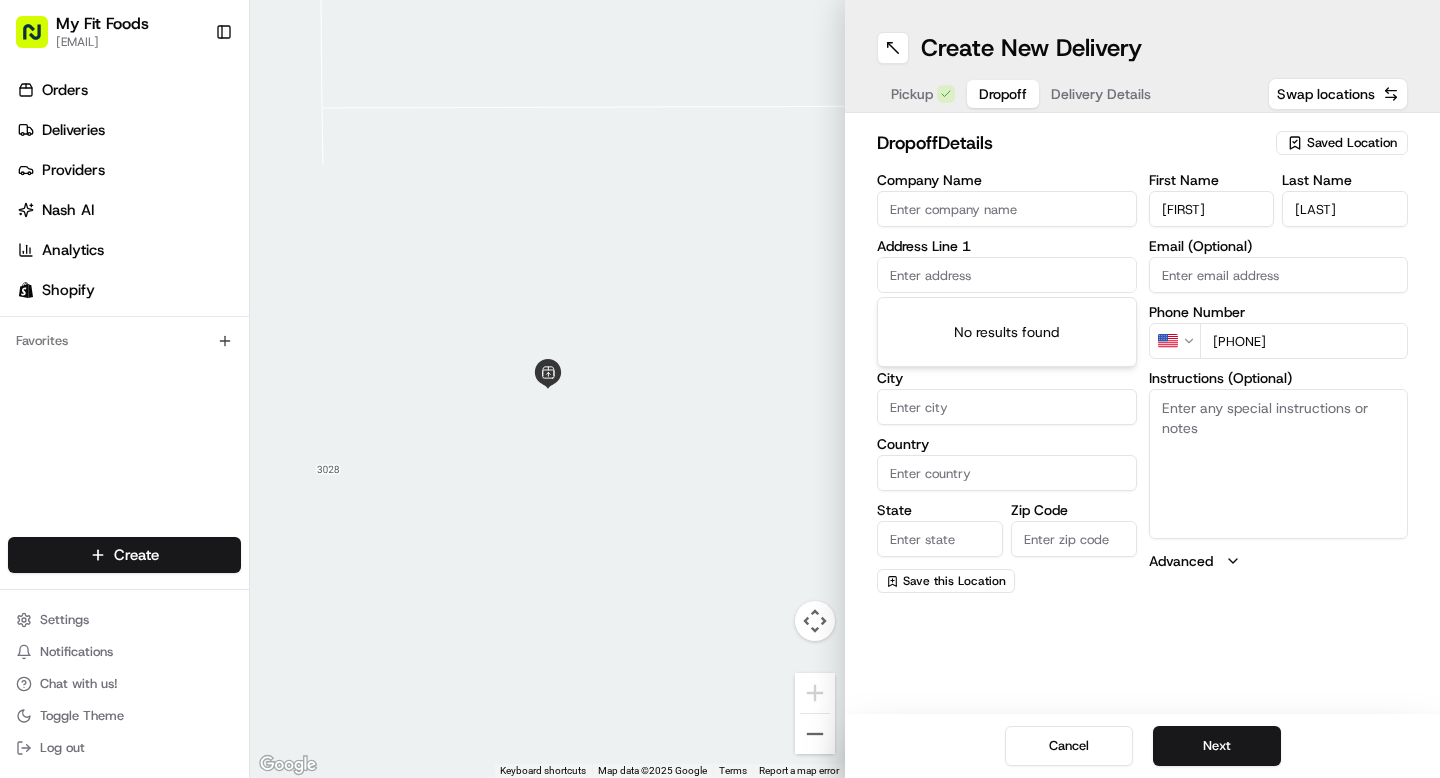 paste on "[NUMBER] [STREET]" 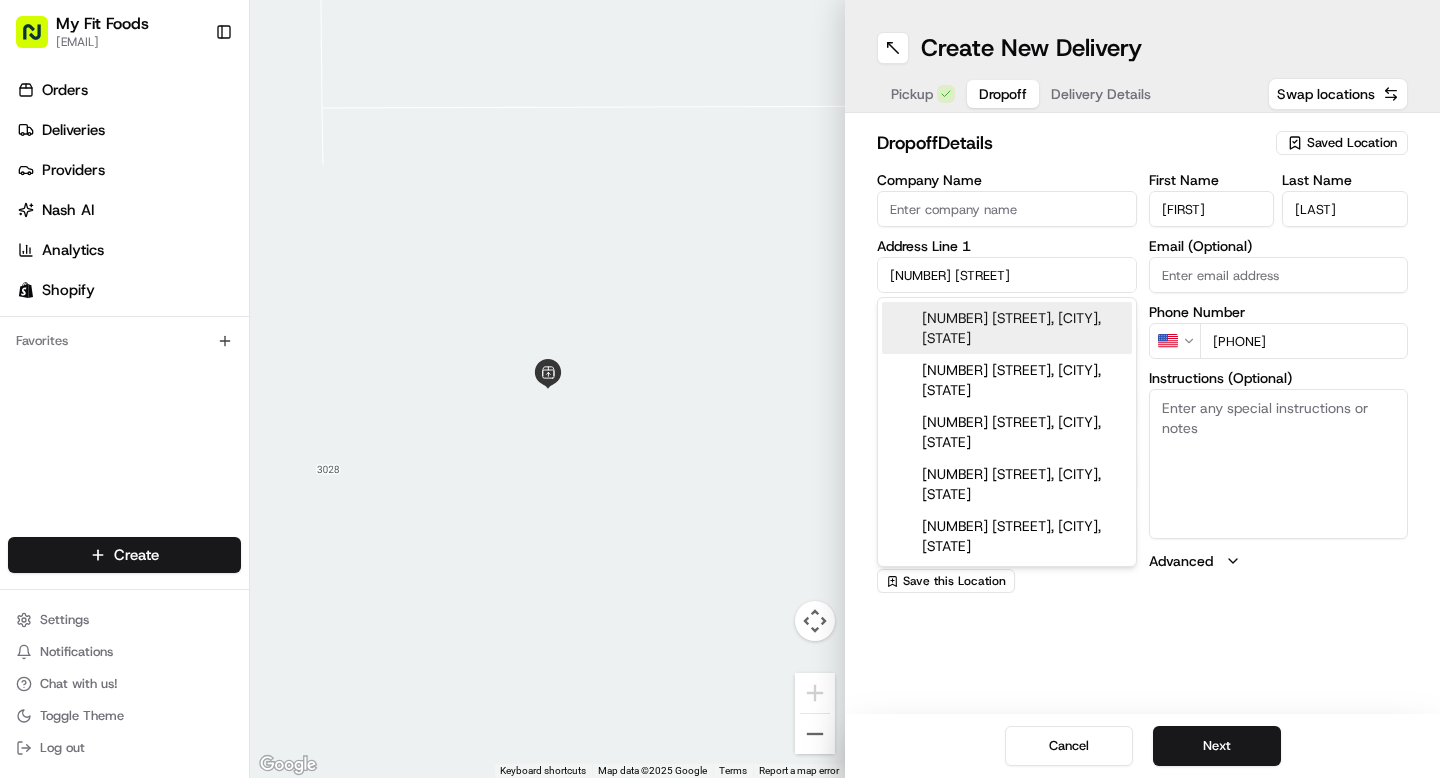 click on "[NUMBER] [STREET], [CITY], [STATE]" at bounding box center (1007, 328) 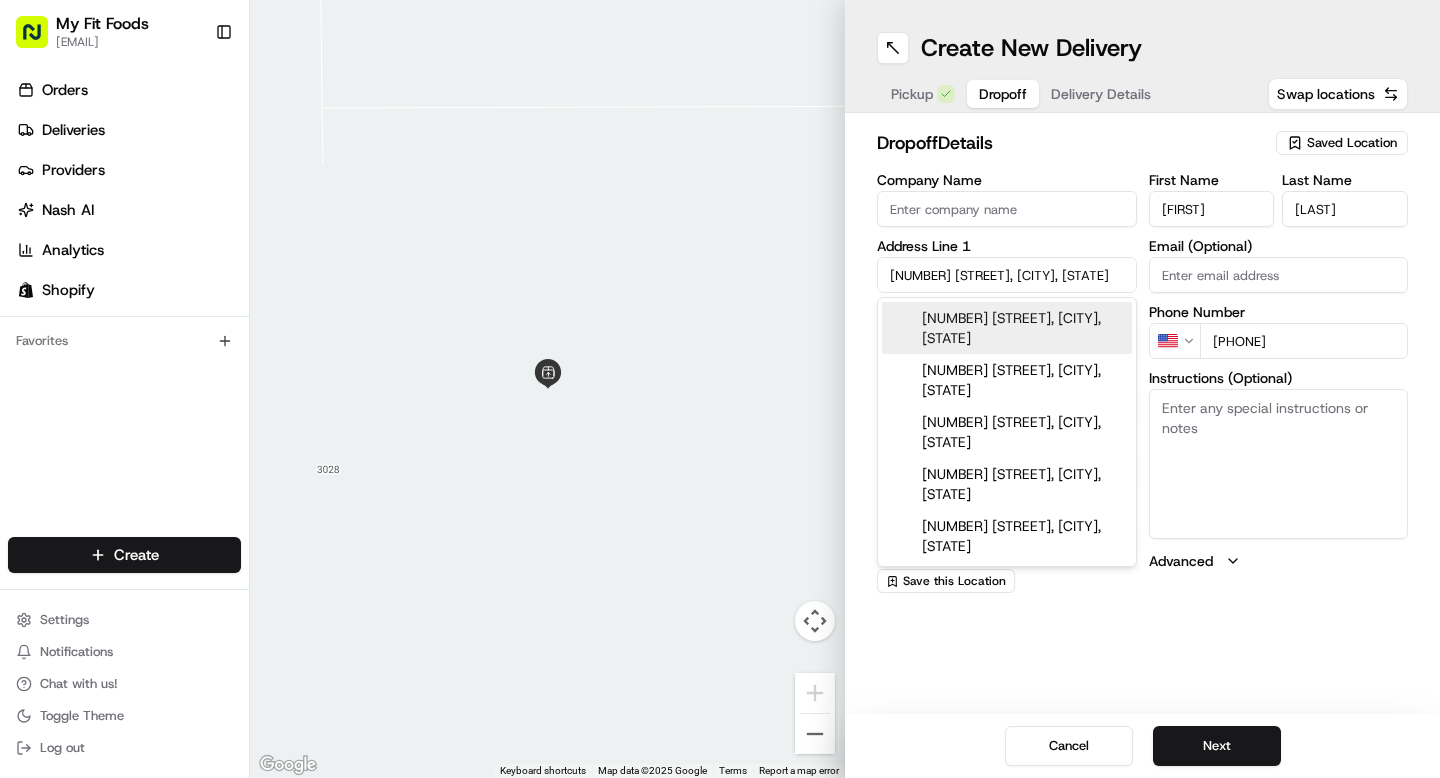 type on "[NUMBER] [STREET], [CITY], [STATE] [POSTAL_CODE], USA" 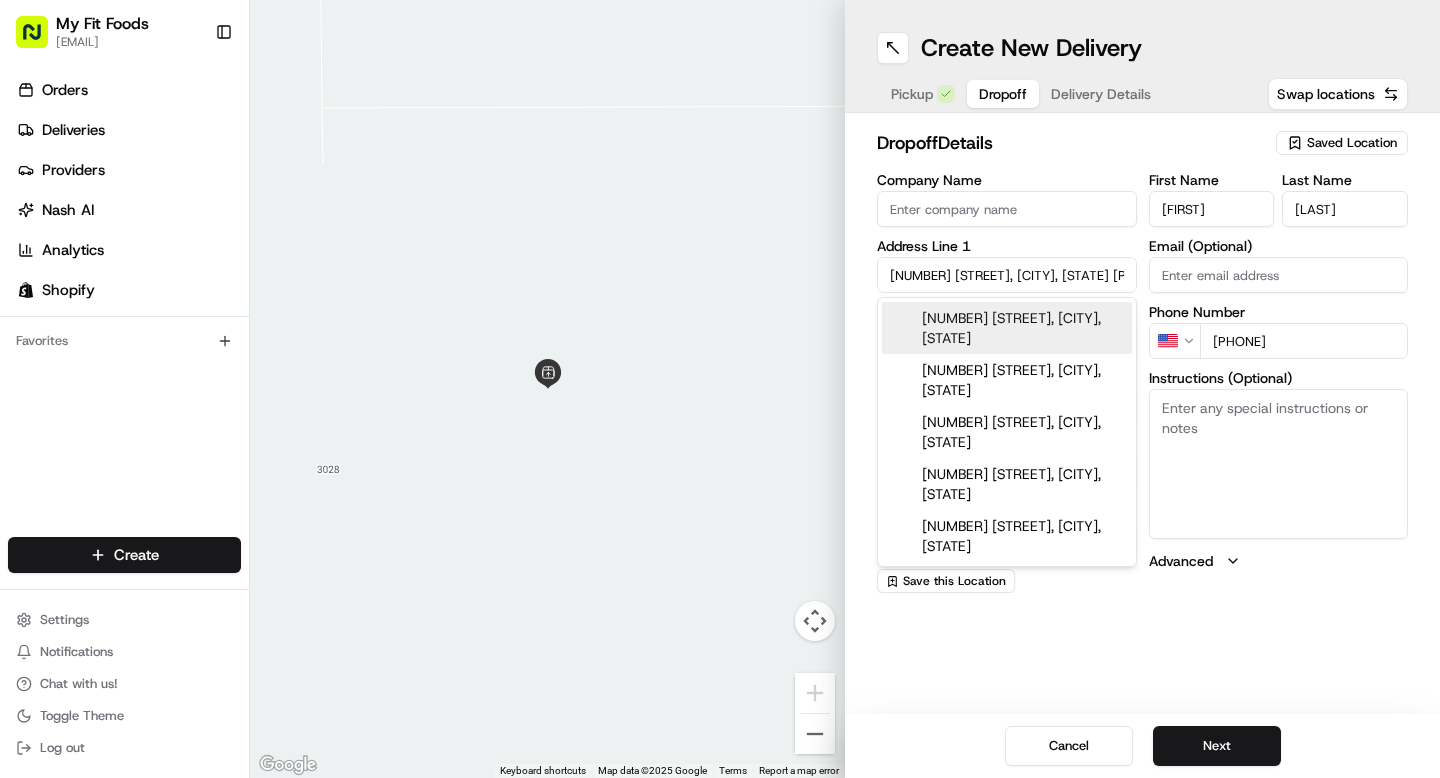 type on "[NUMBER] [STREET]" 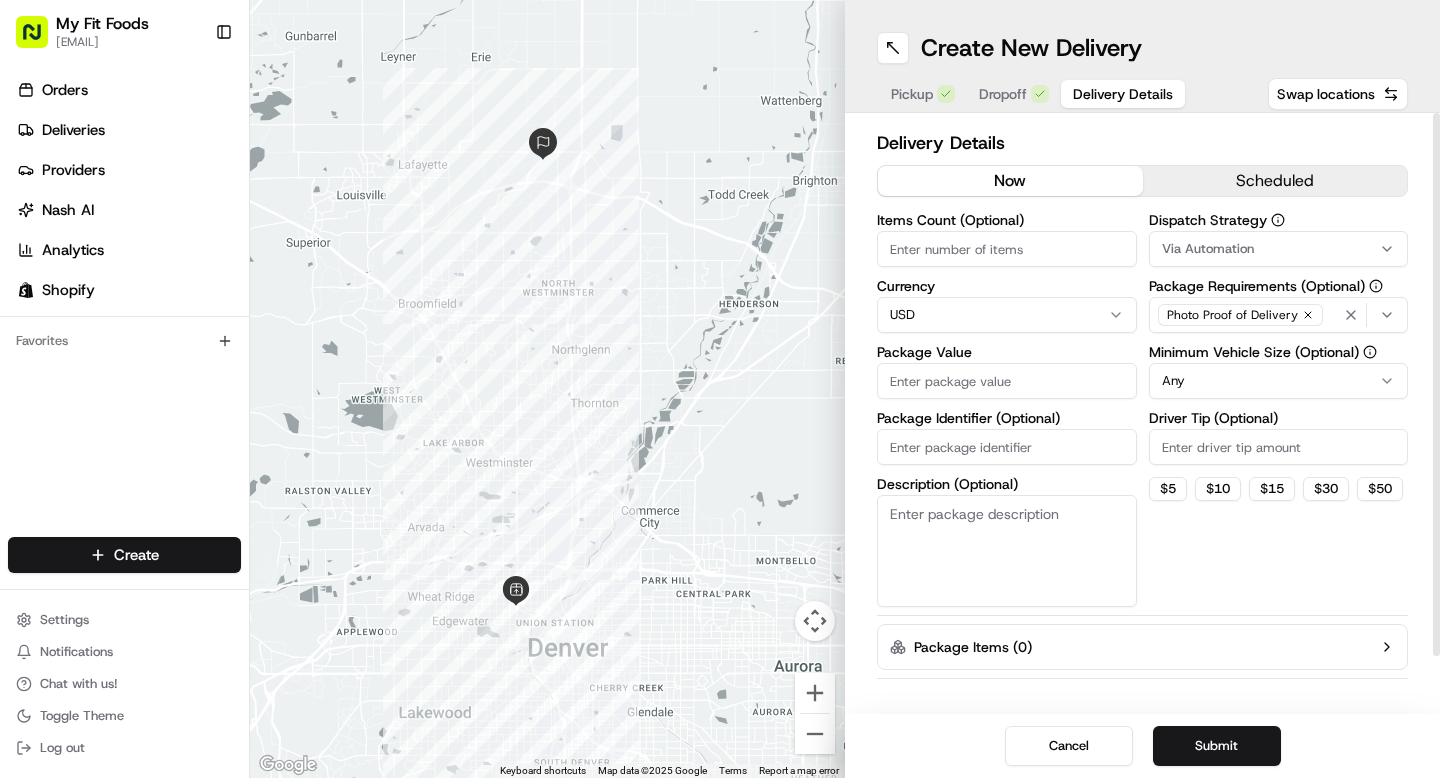 click on "Delivery Details" at bounding box center (1123, 94) 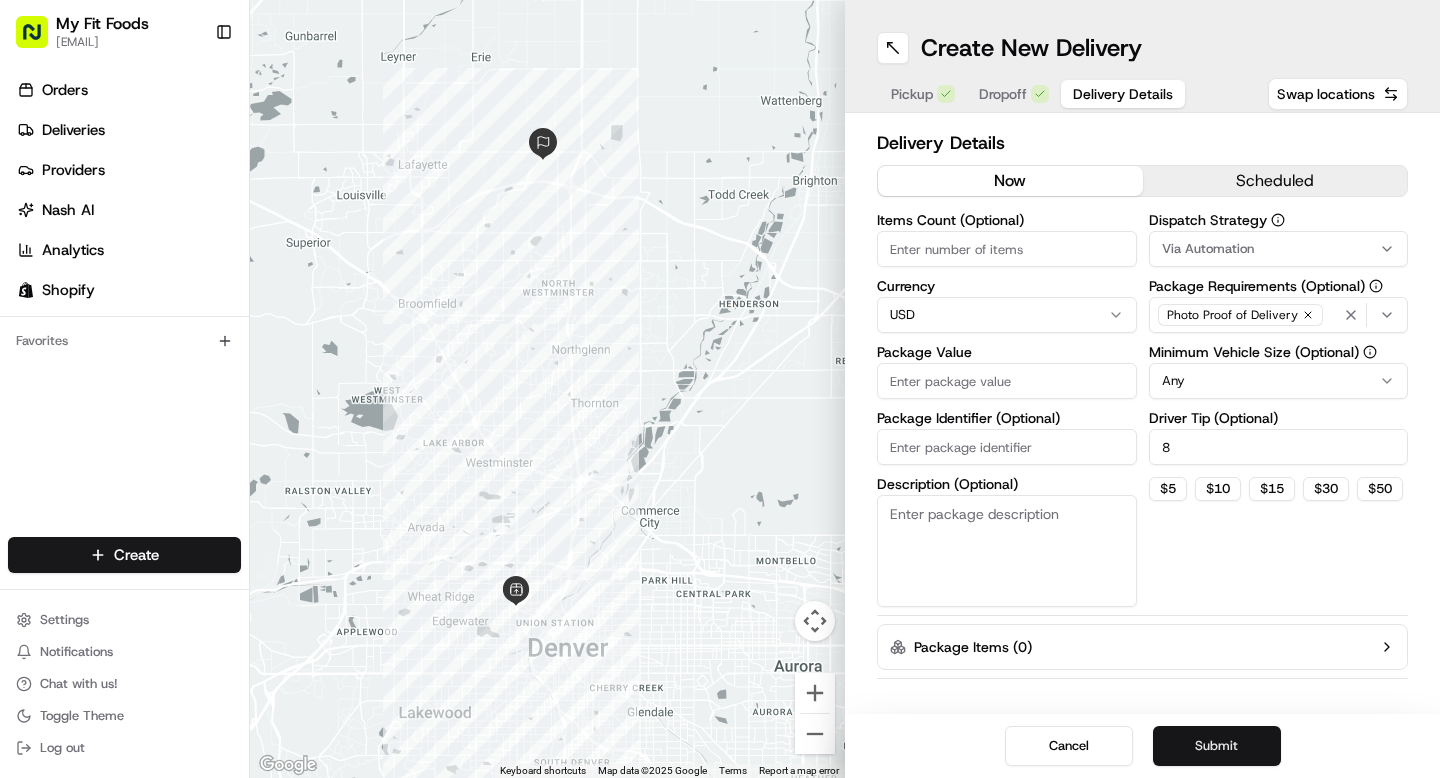 type on "8" 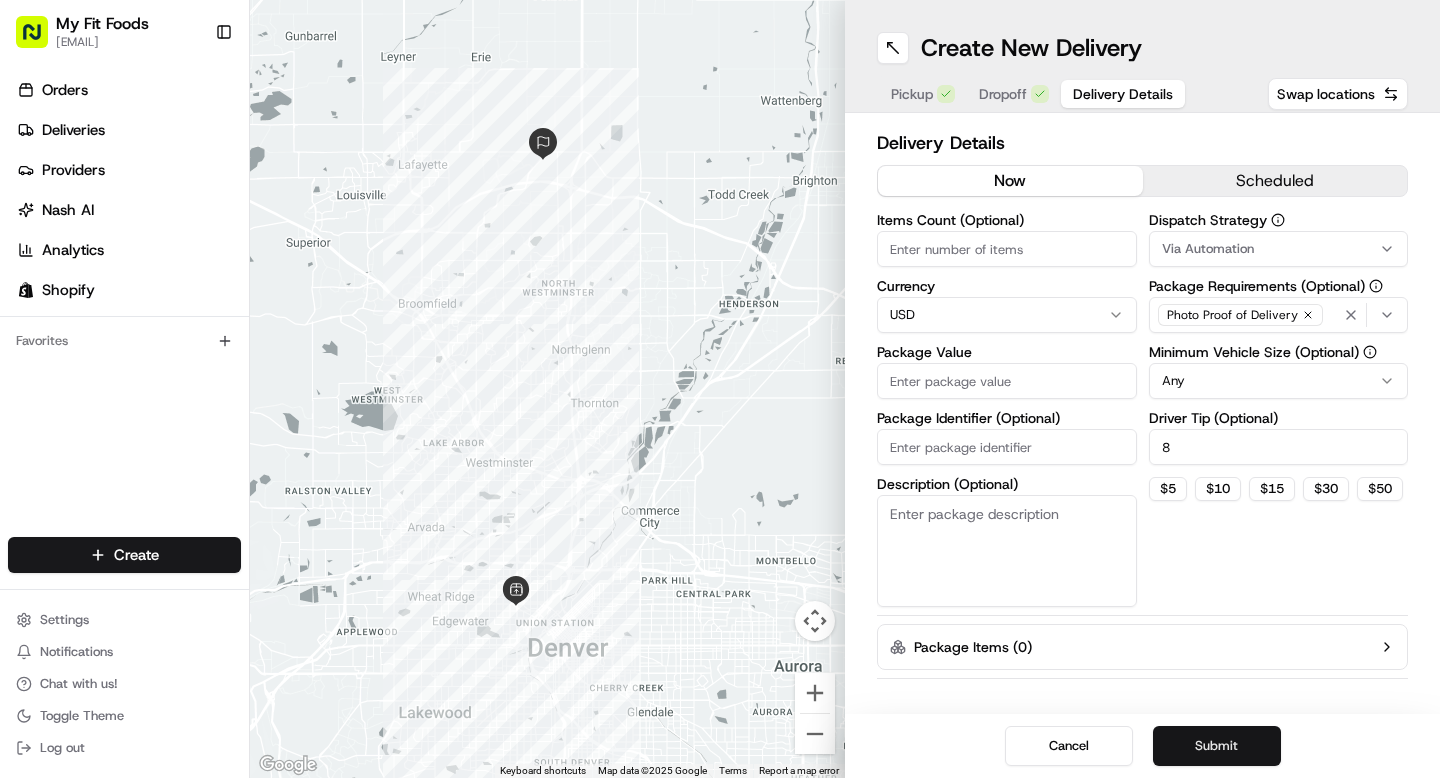 click on "Submit" at bounding box center (1217, 746) 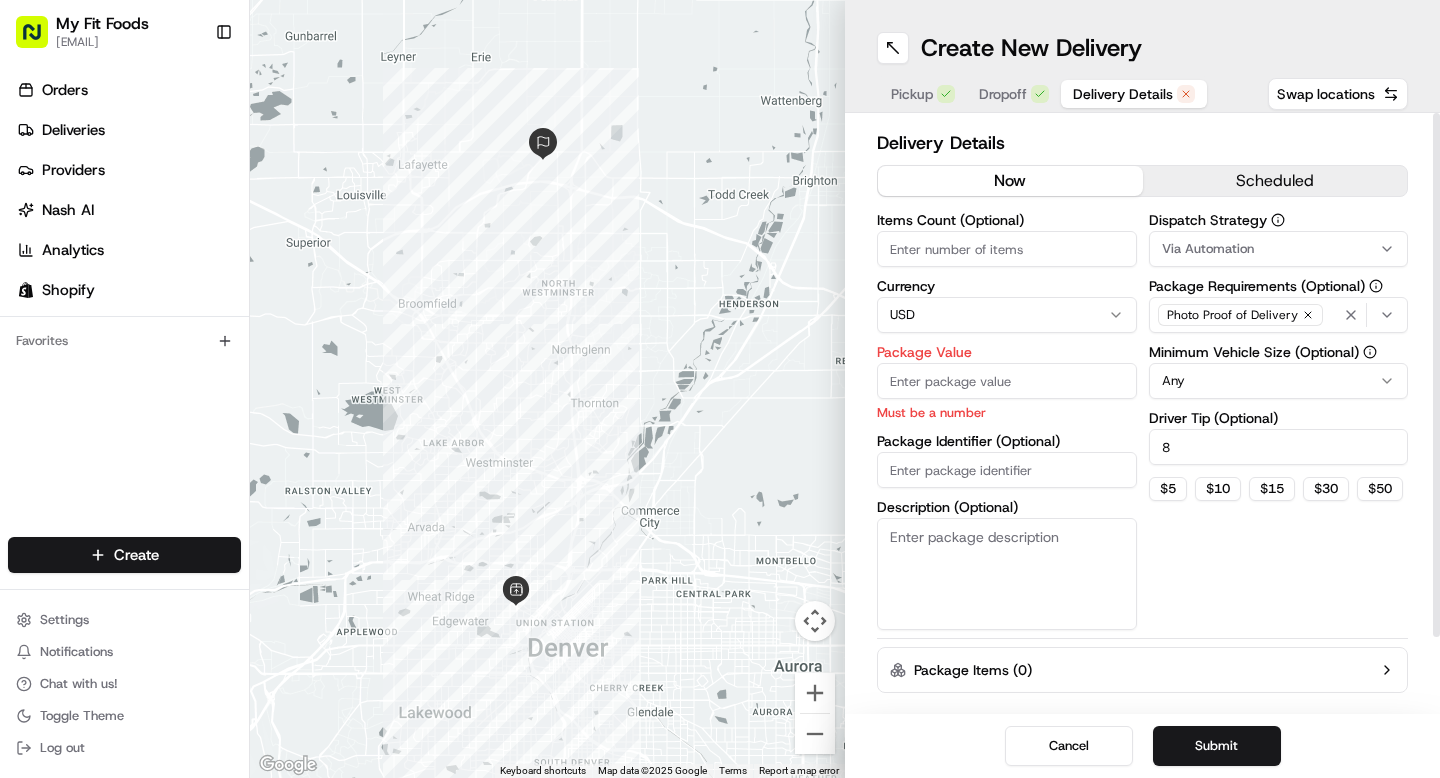 click on "Items Count (Optional)" at bounding box center (1007, 249) 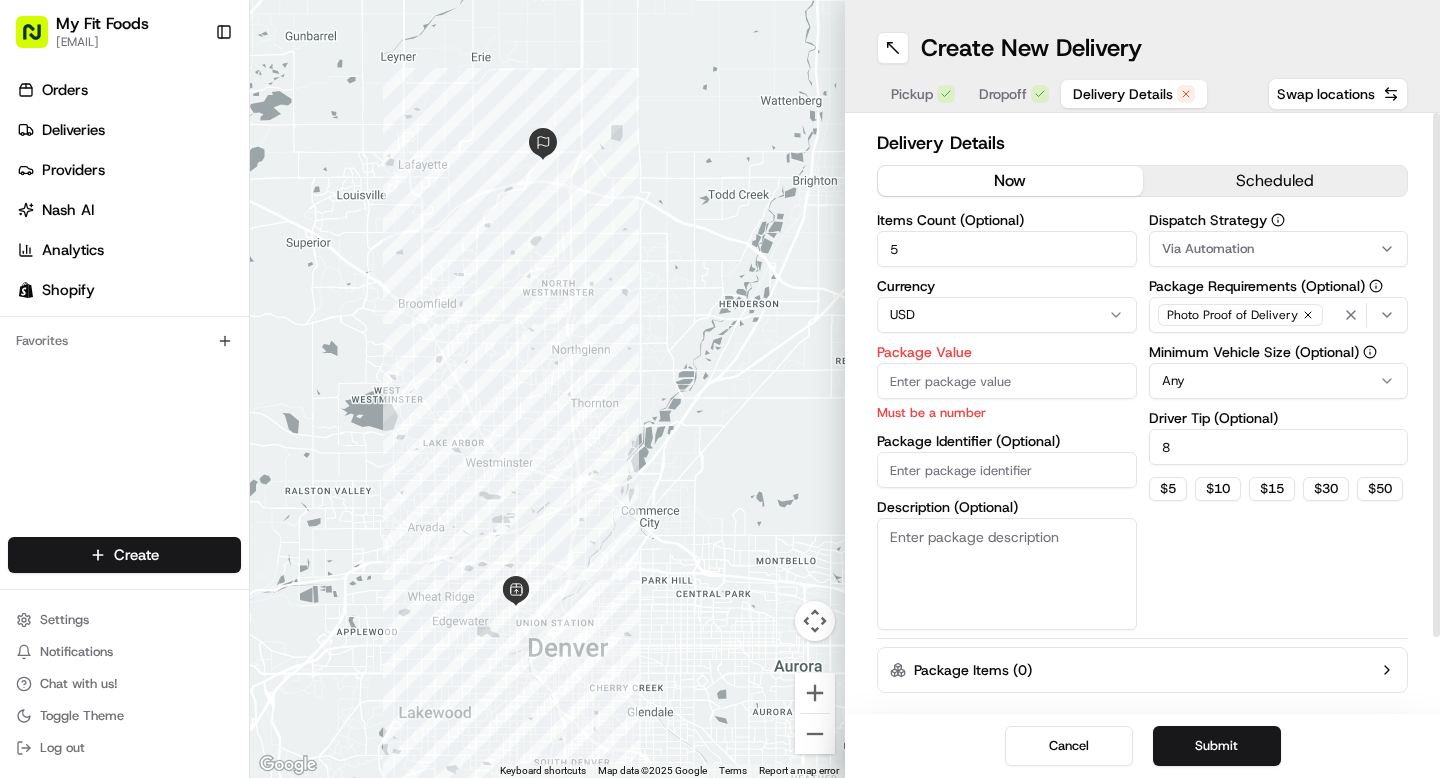 type on "5" 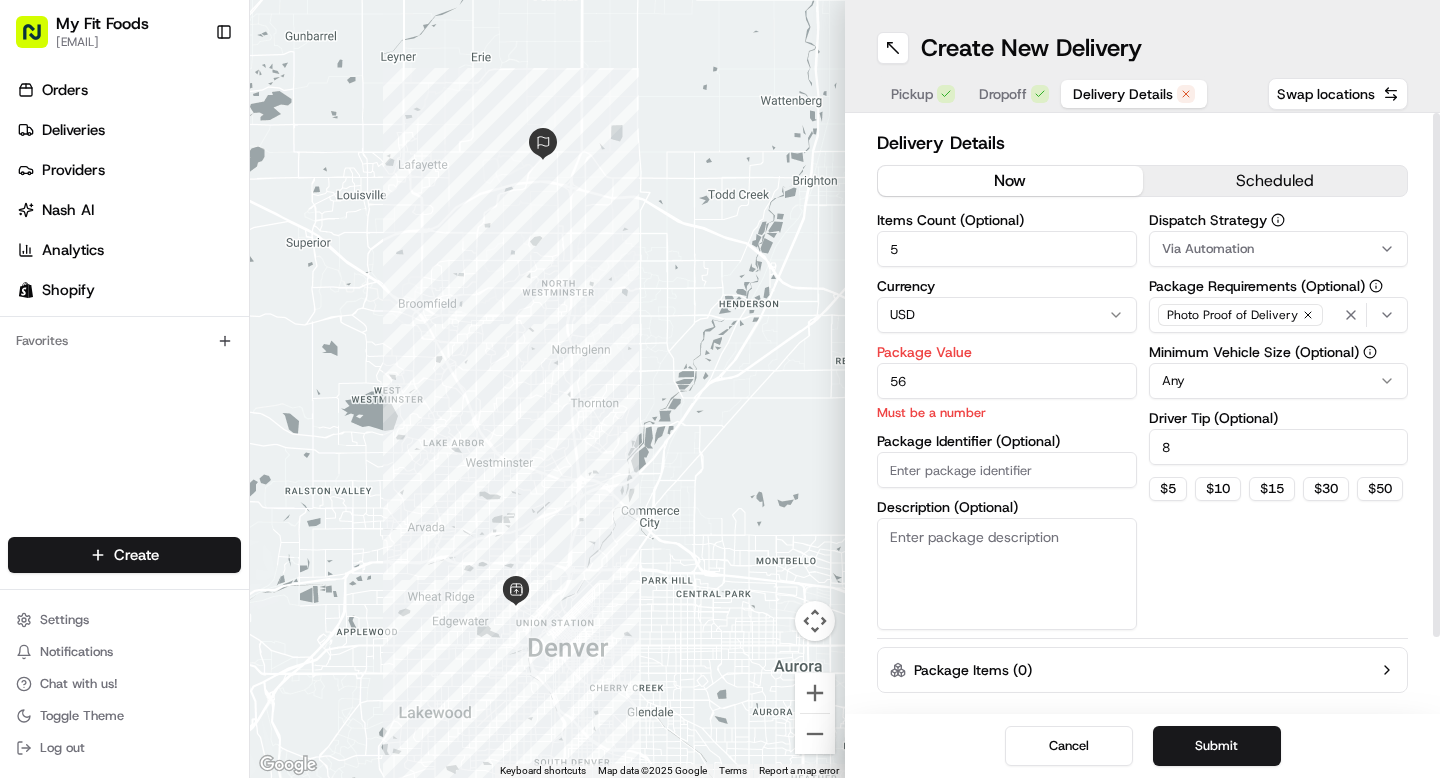 type on "56" 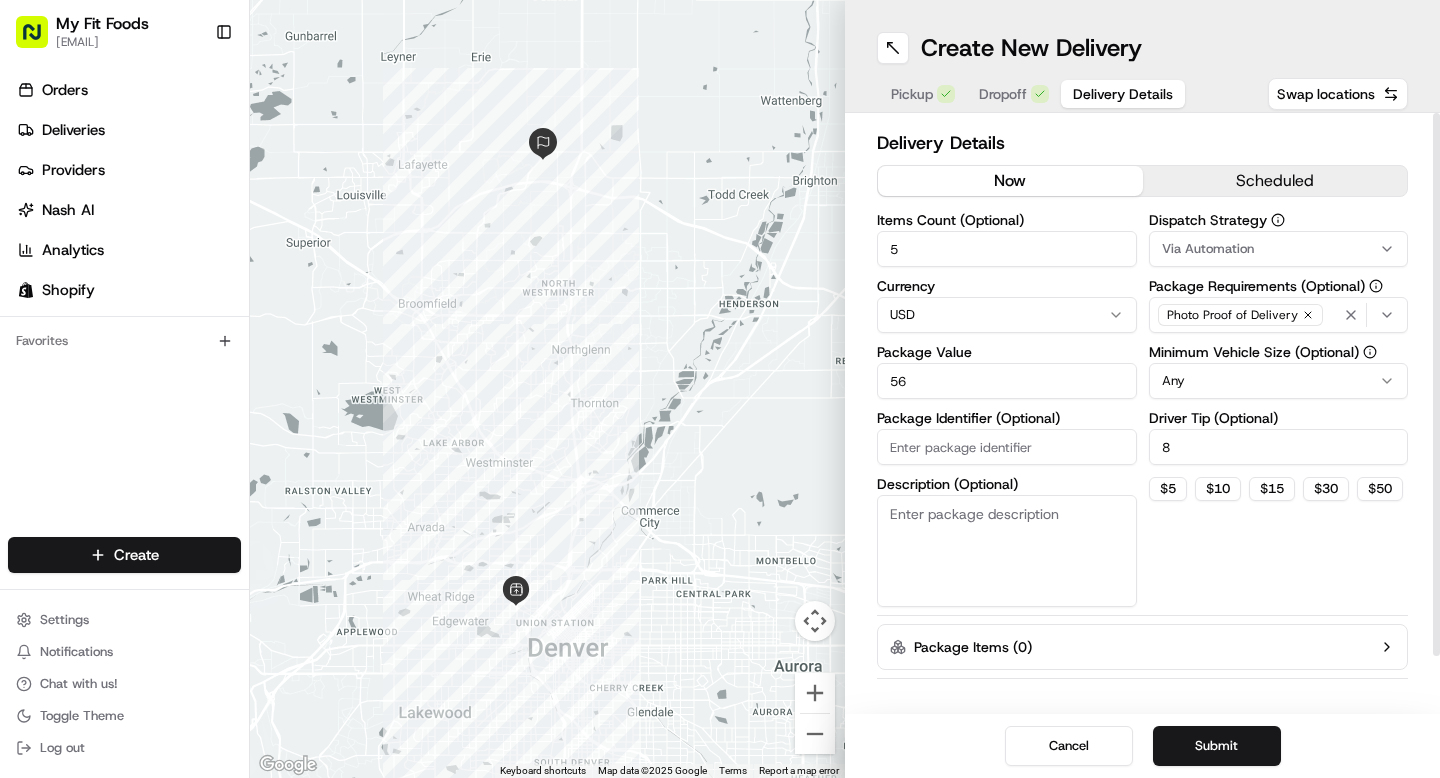paste on "[SSN]" 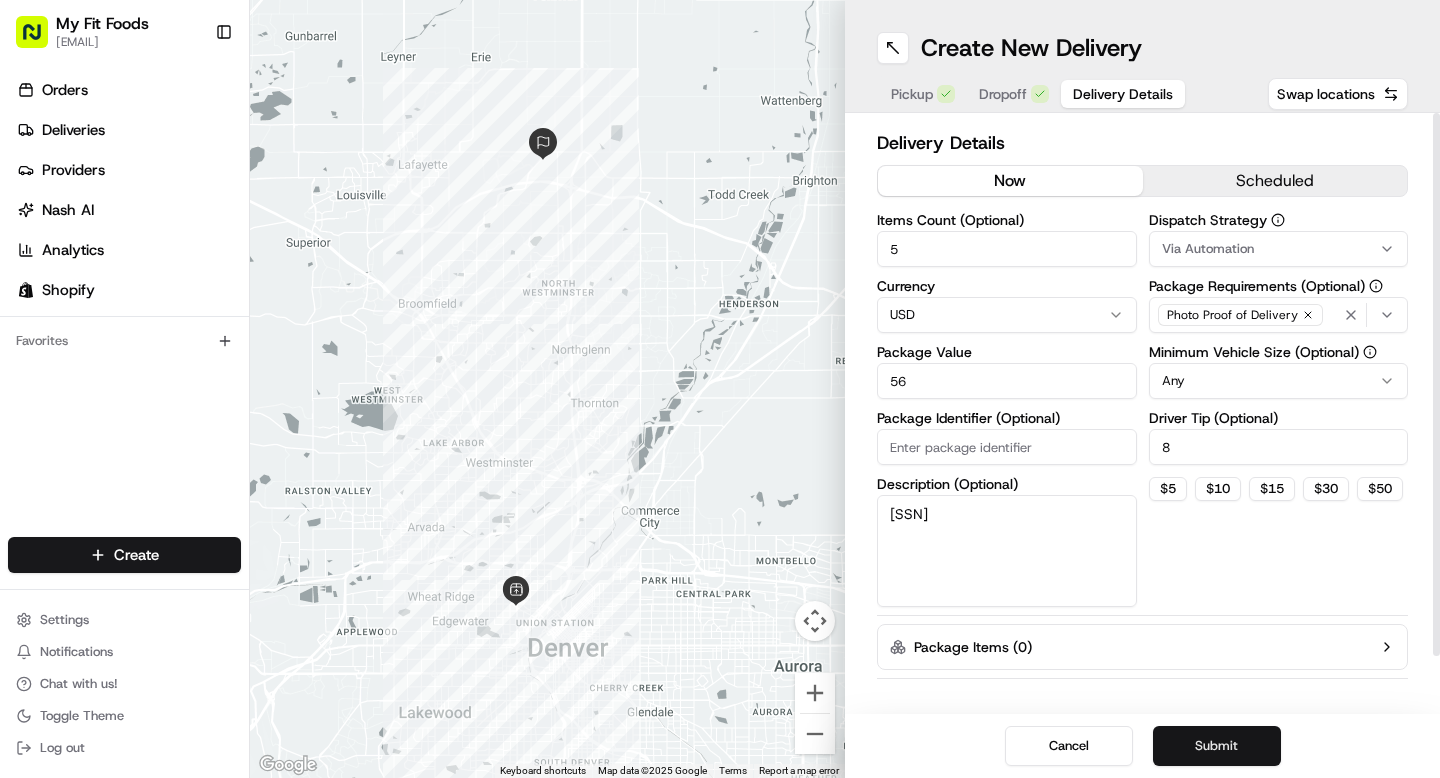 type on "[SSN]" 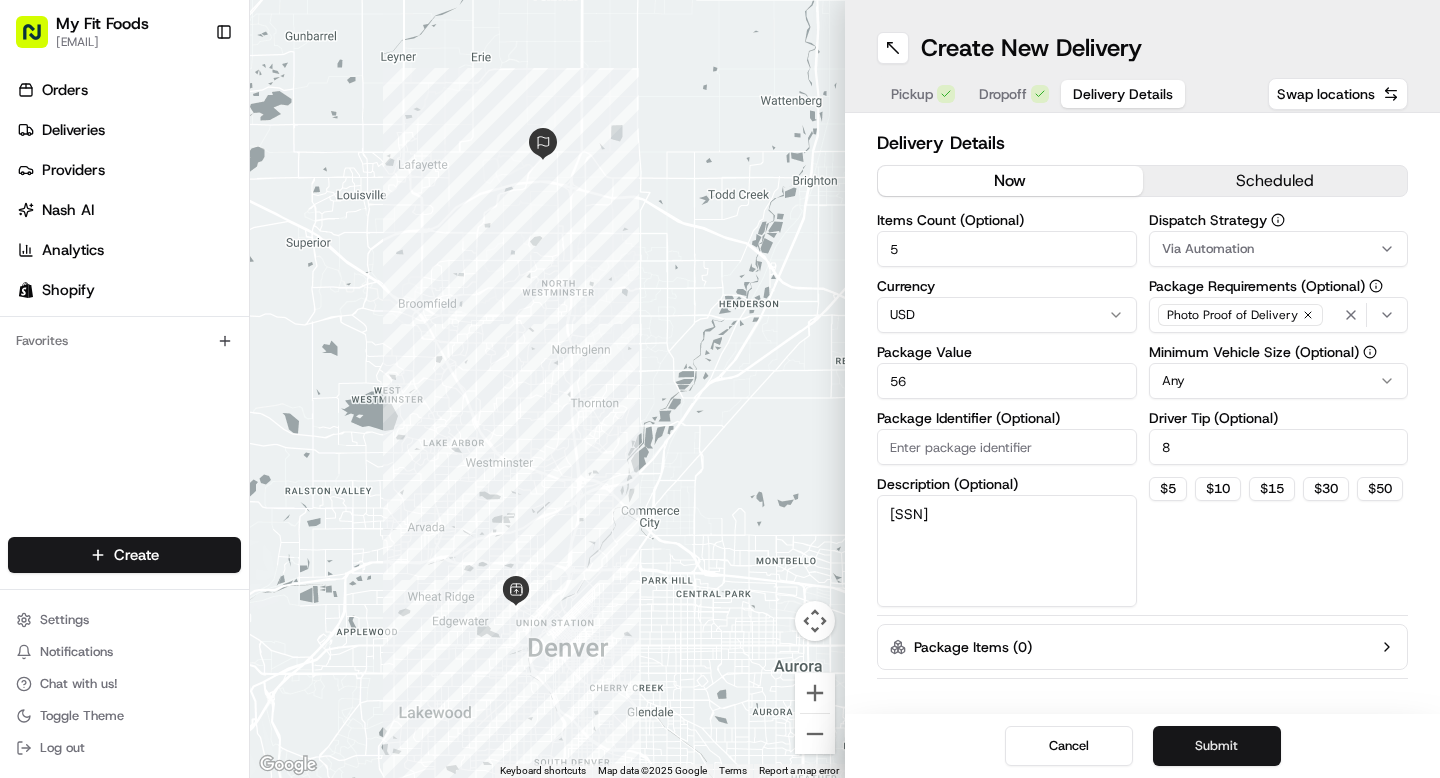 click on "Submit" at bounding box center (1217, 746) 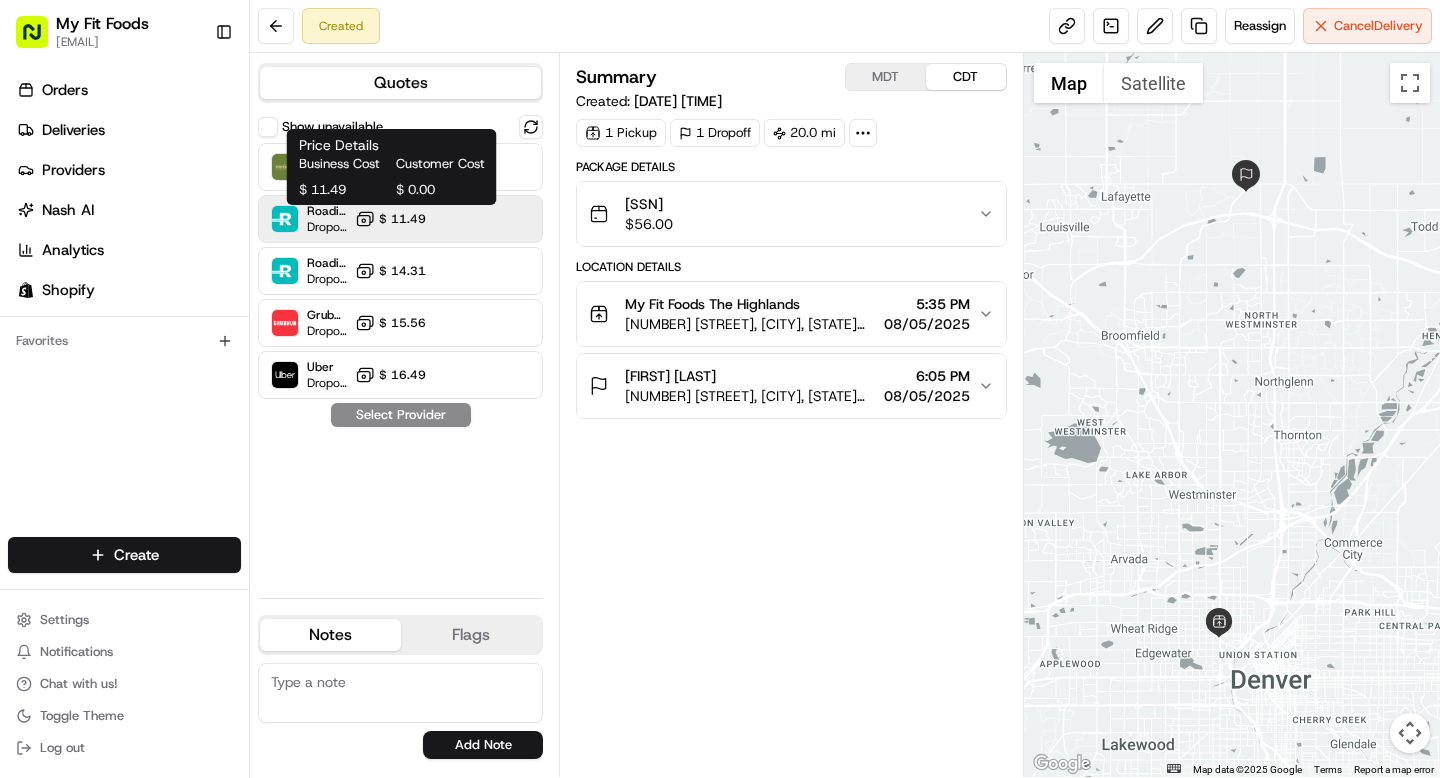click on "$   11.49" at bounding box center [402, 219] 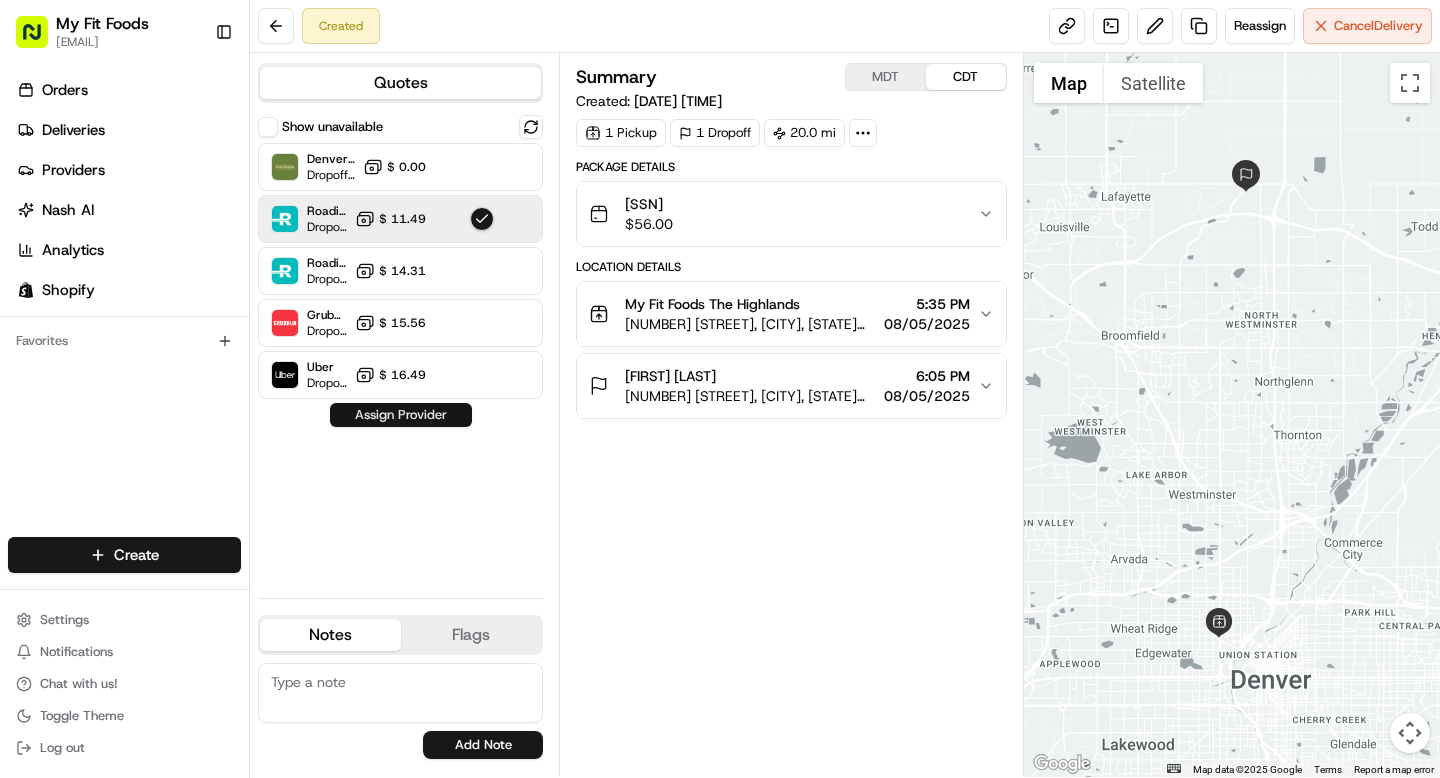 click on "Assign Provider" at bounding box center (401, 415) 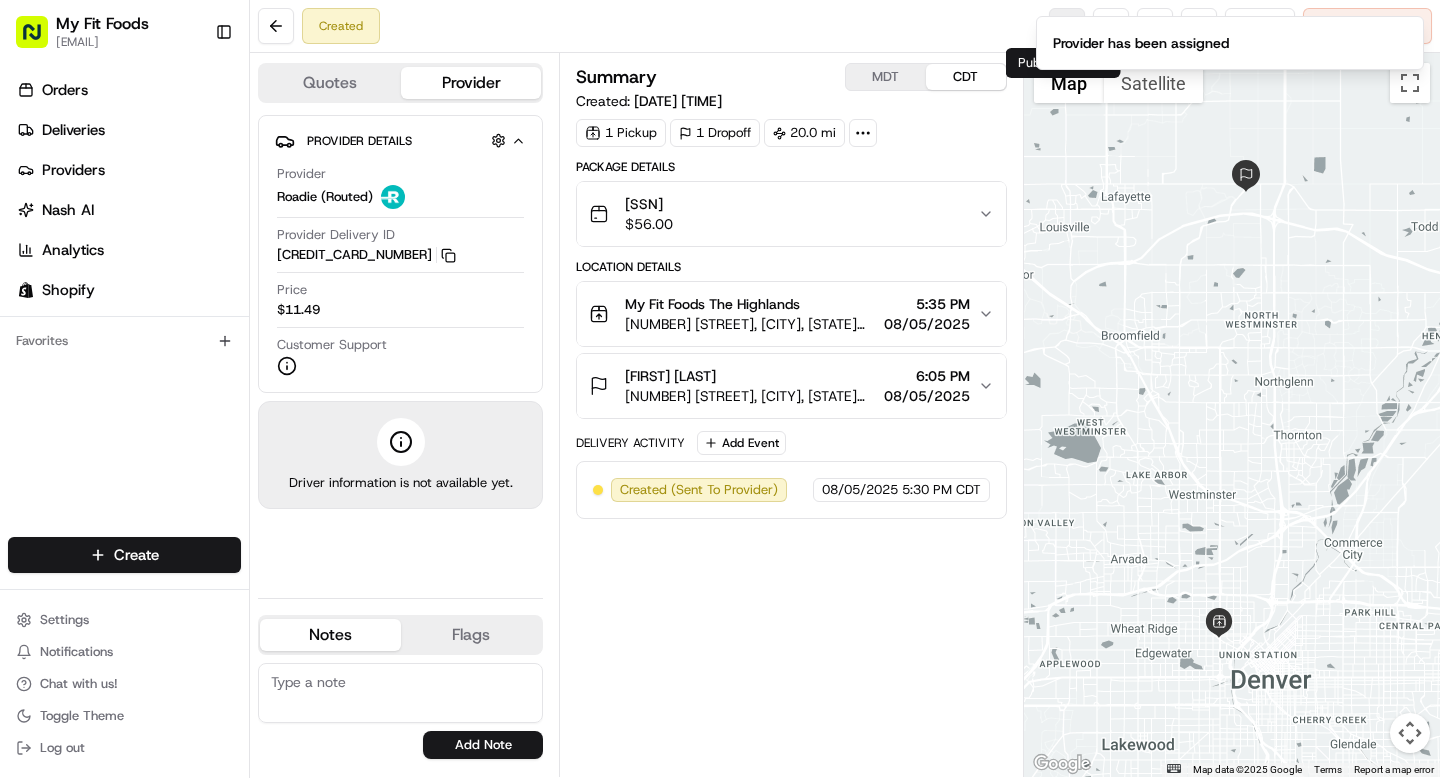 click on "Provider has been assigned" at bounding box center (1230, 43) 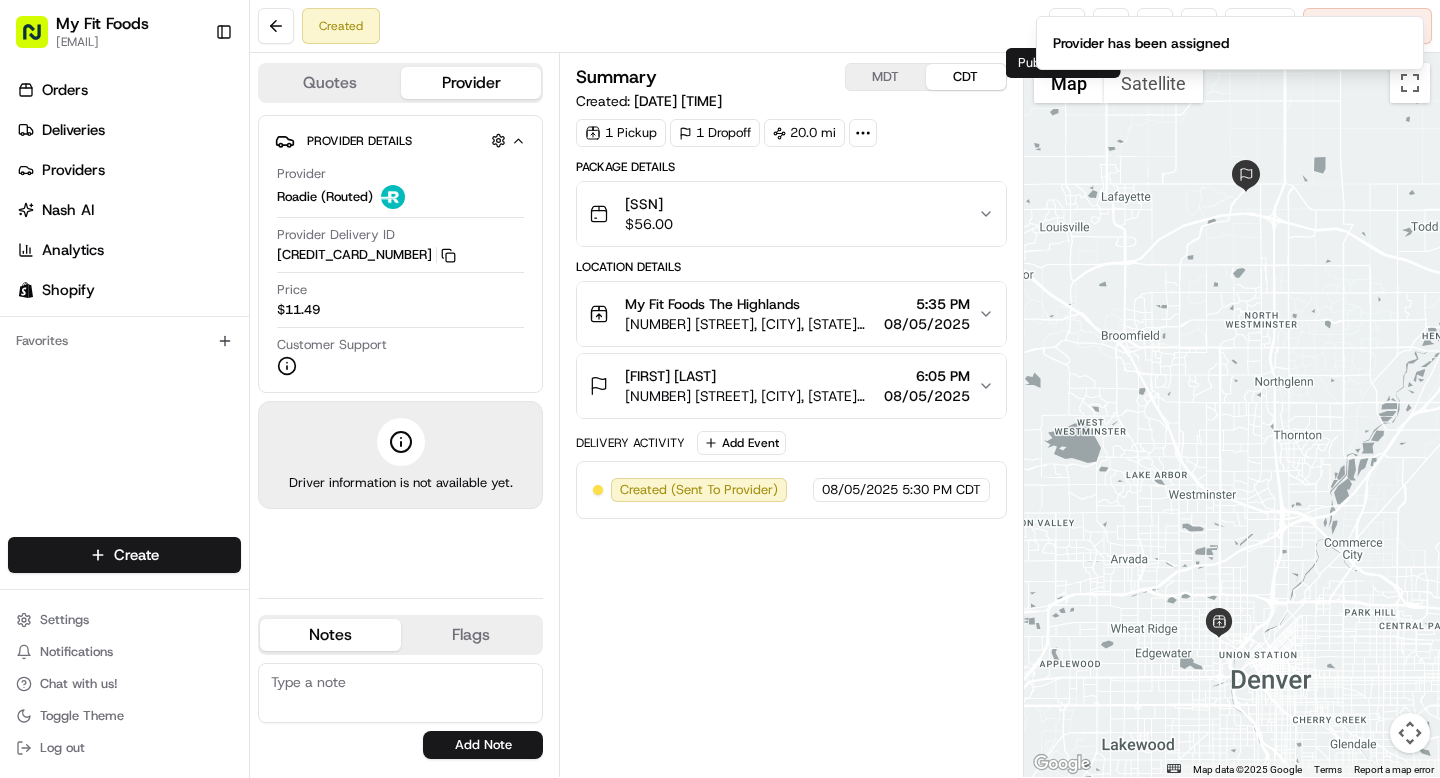 click on "Created Reassign Cancel  Delivery" at bounding box center (845, 26) 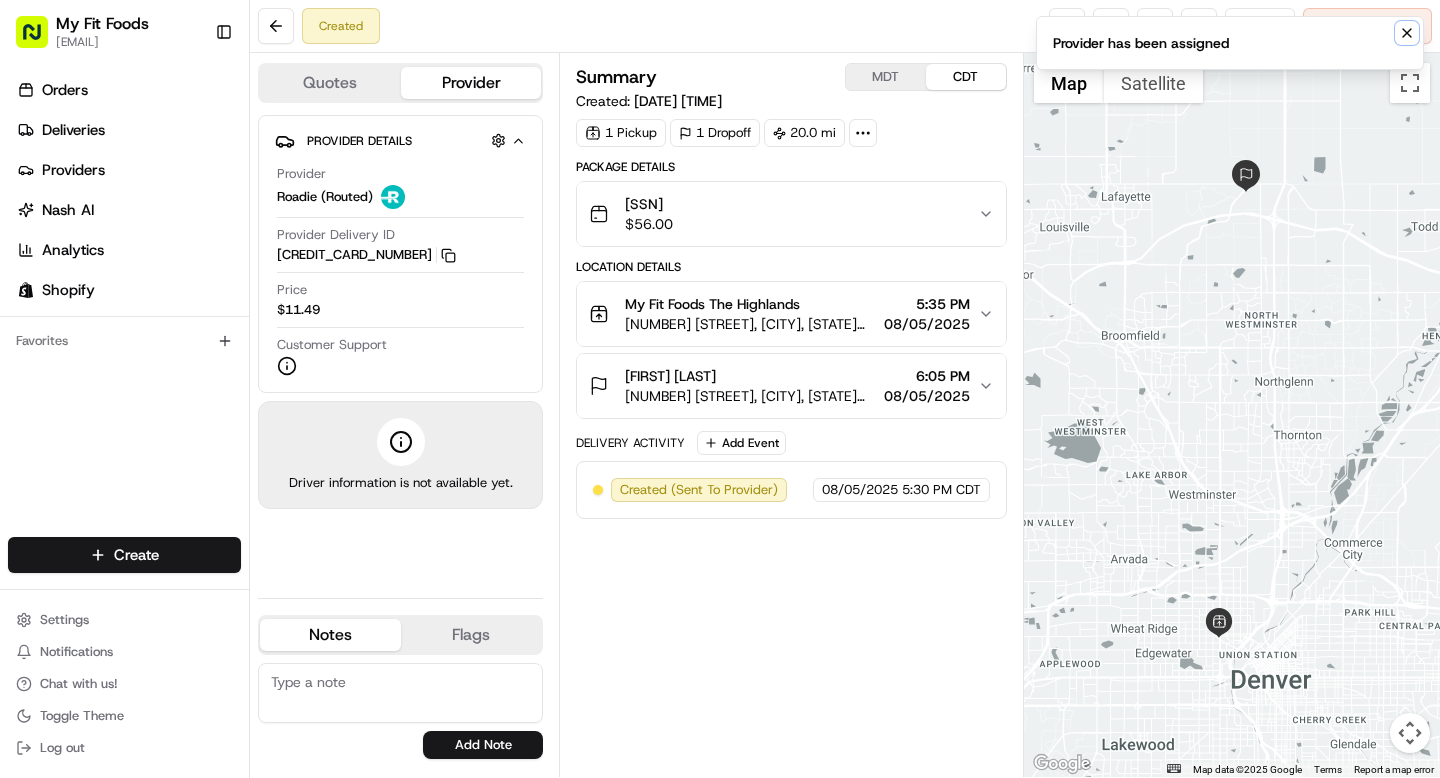 click 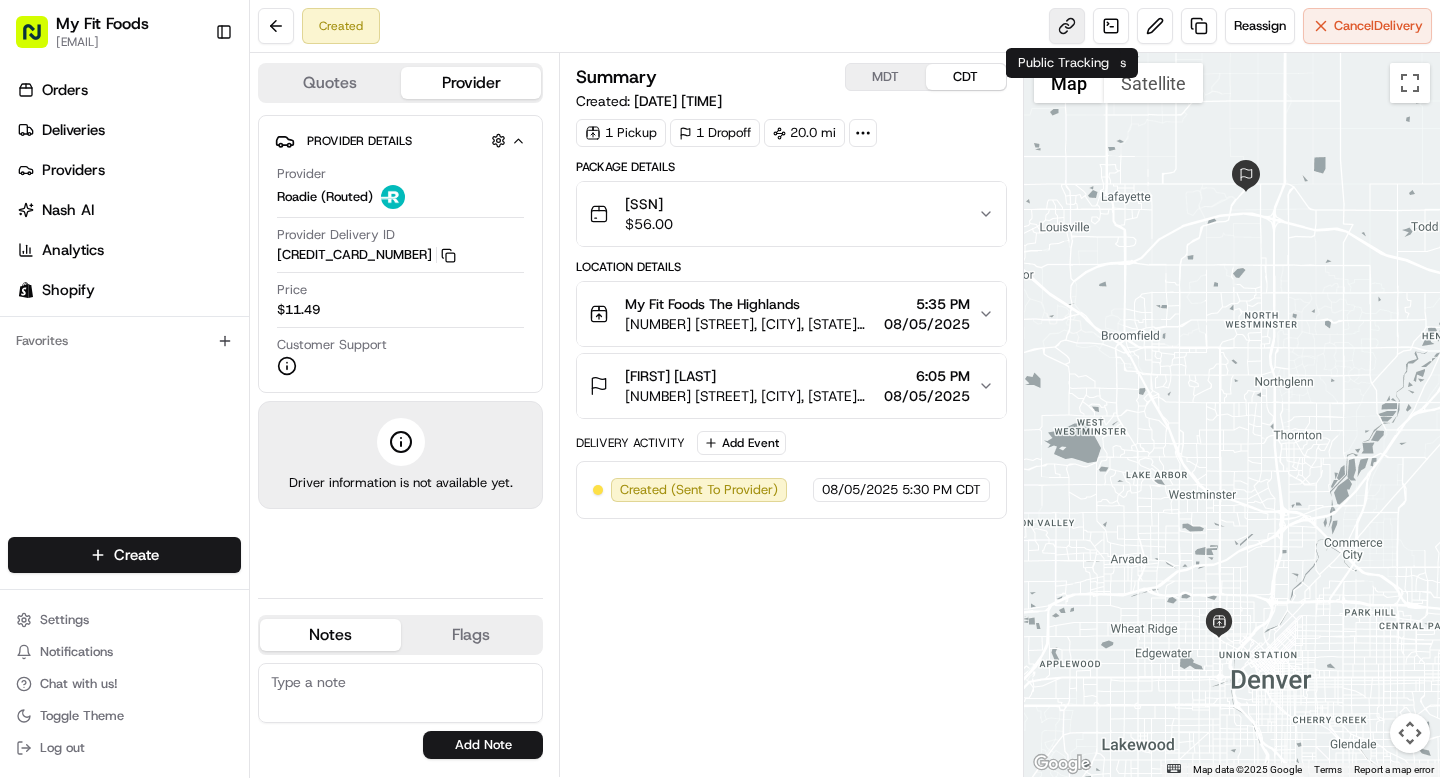 click at bounding box center (1067, 26) 